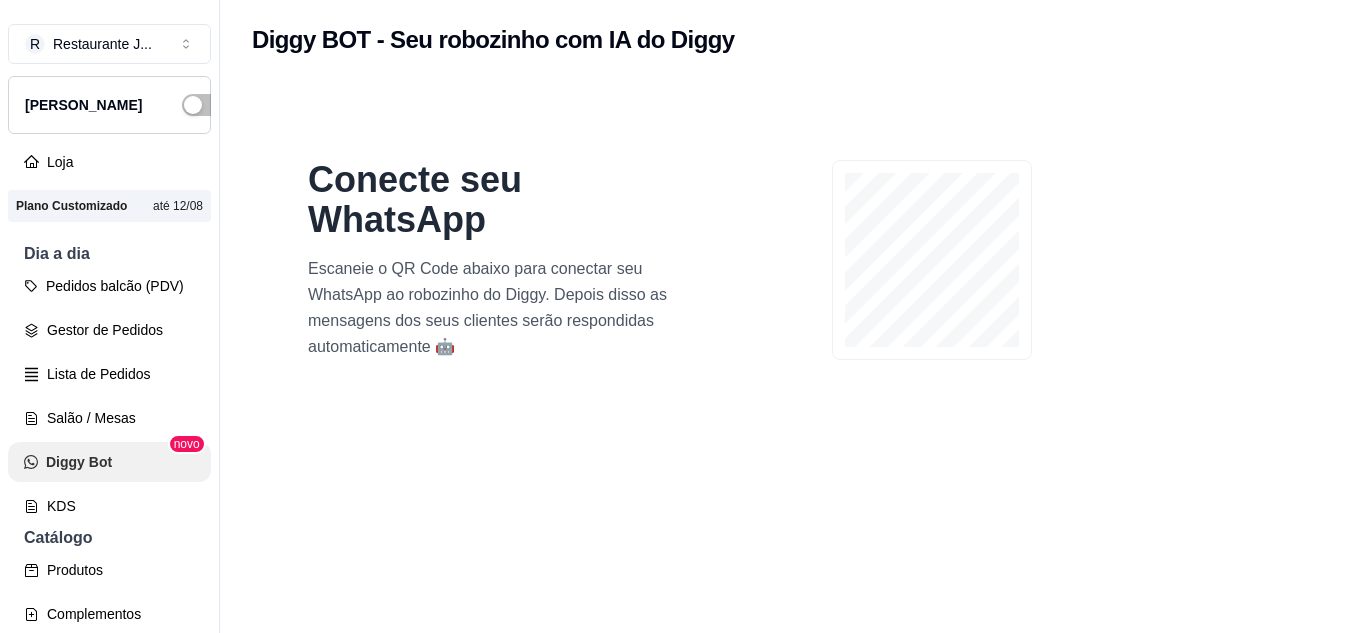 scroll, scrollTop: 0, scrollLeft: 0, axis: both 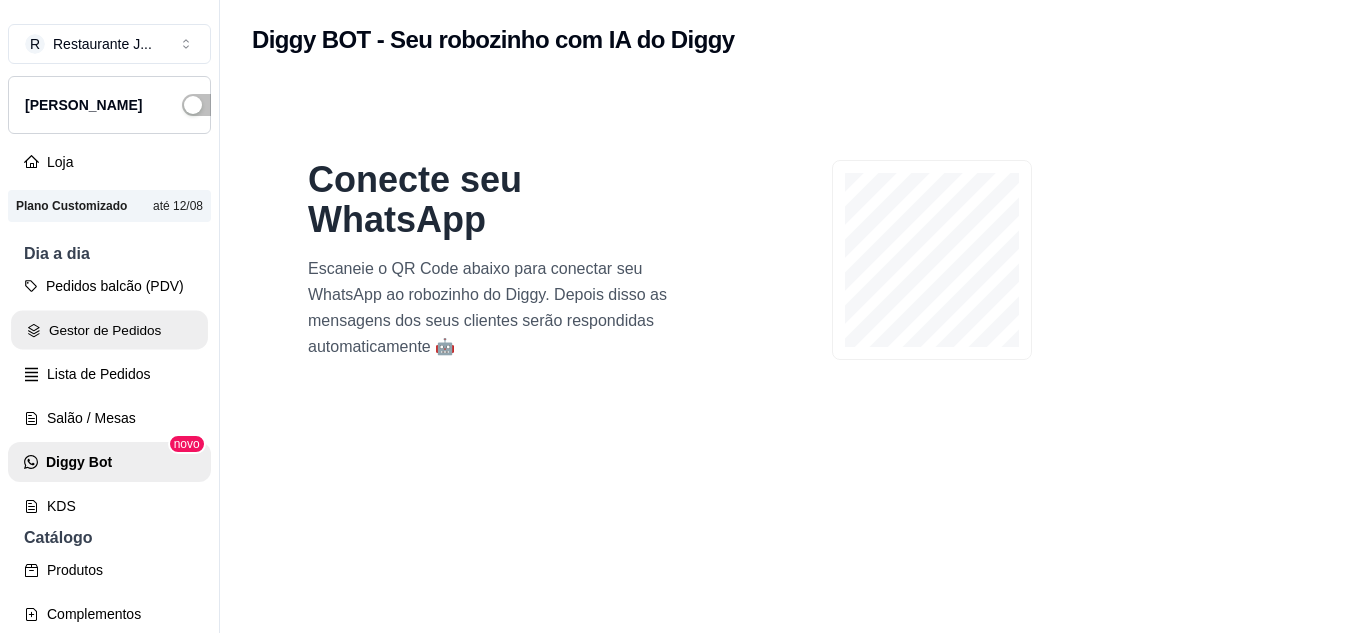 click on "Gestor de Pedidos" at bounding box center (109, 330) 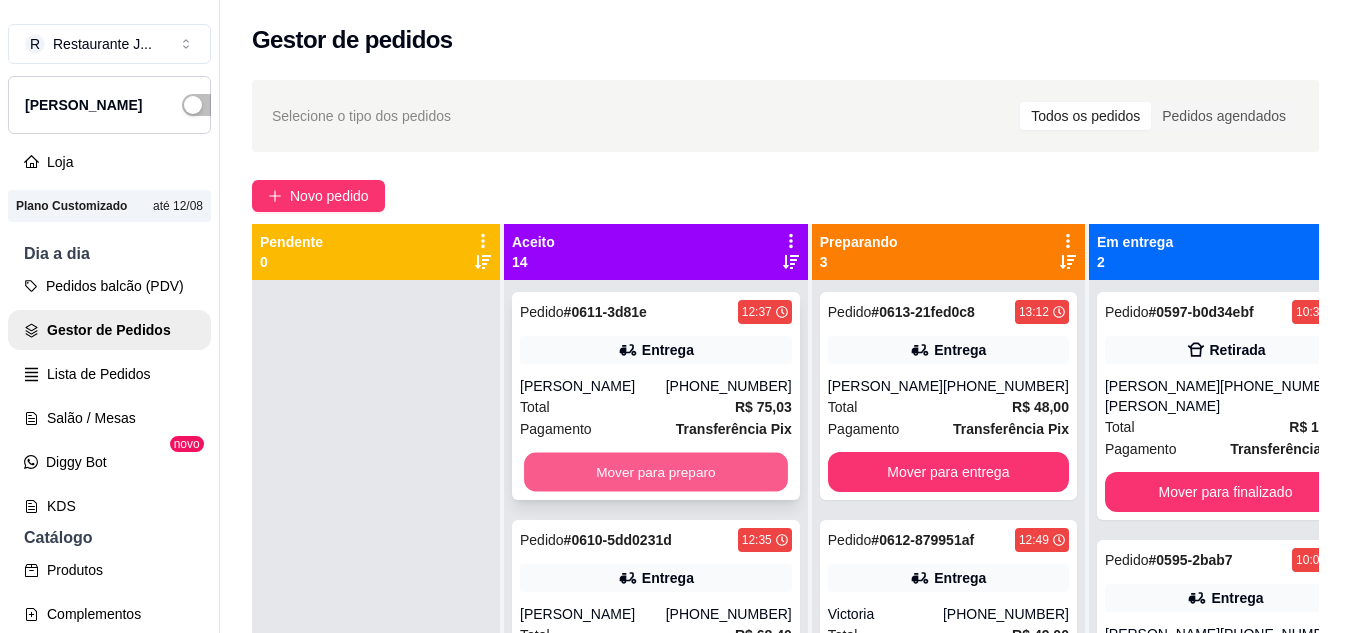 click on "Mover para preparo" at bounding box center (656, 472) 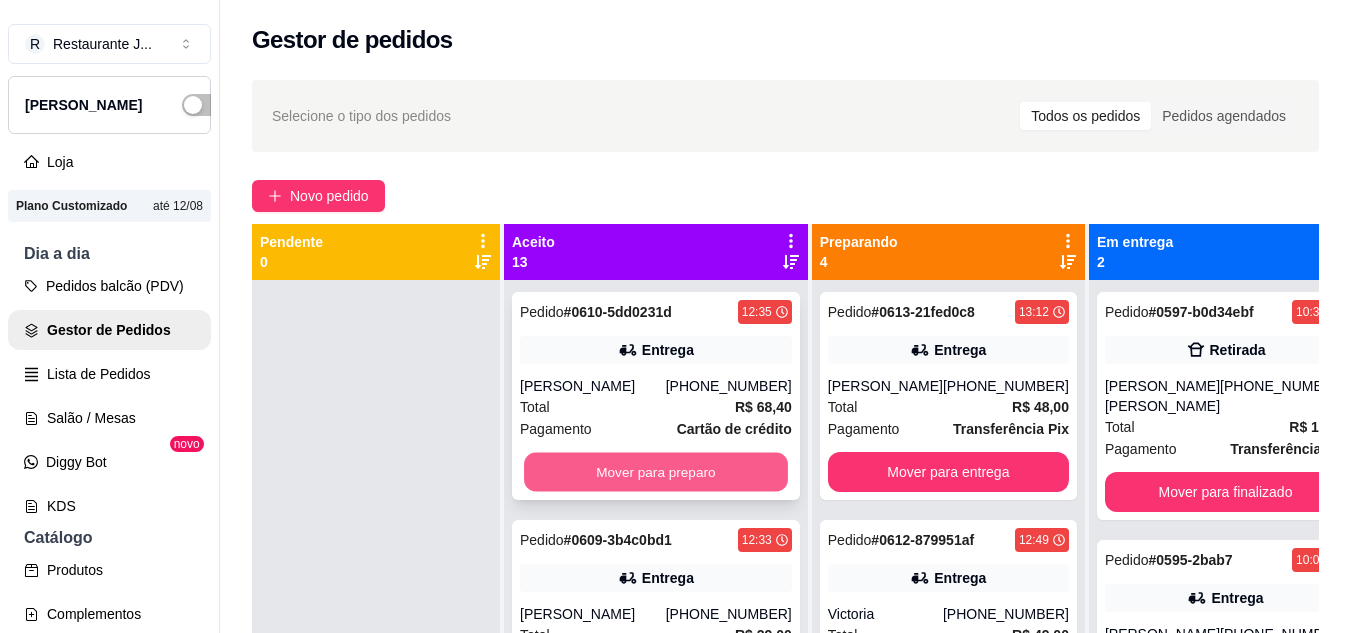 click on "Mover para preparo" at bounding box center (656, 472) 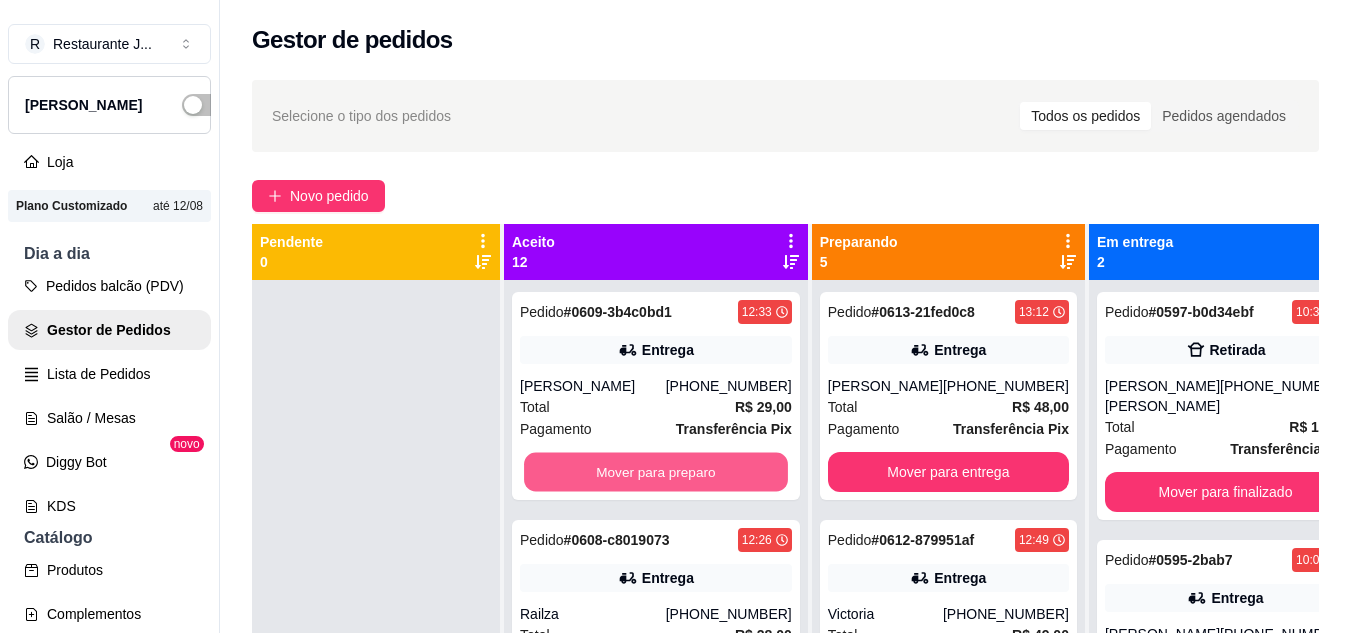 click on "Mover para preparo" at bounding box center (656, 472) 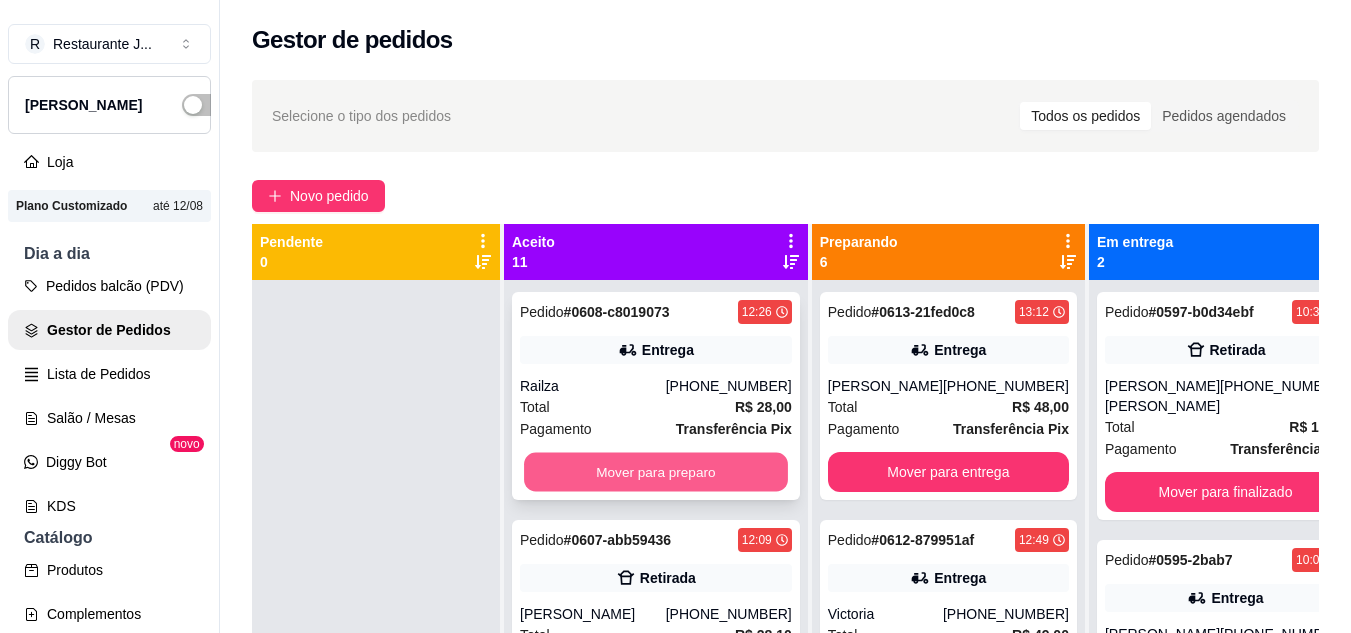 click on "Mover para preparo" at bounding box center (656, 472) 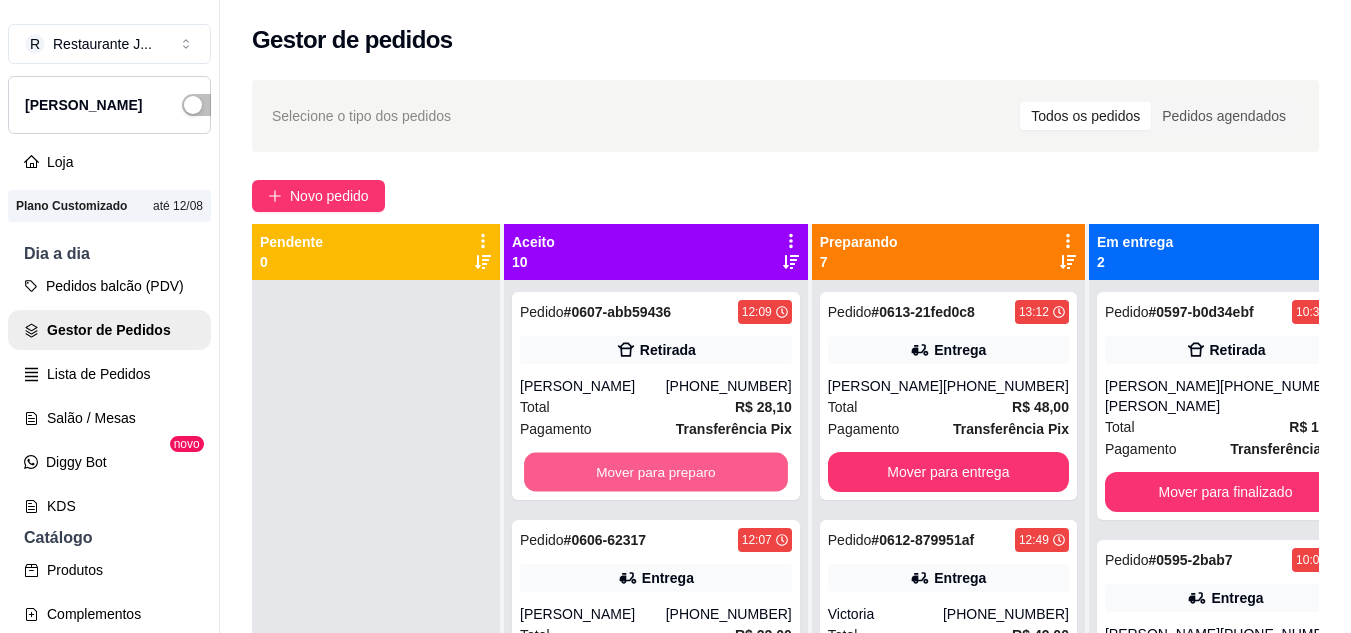 click on "Mover para preparo" at bounding box center (656, 472) 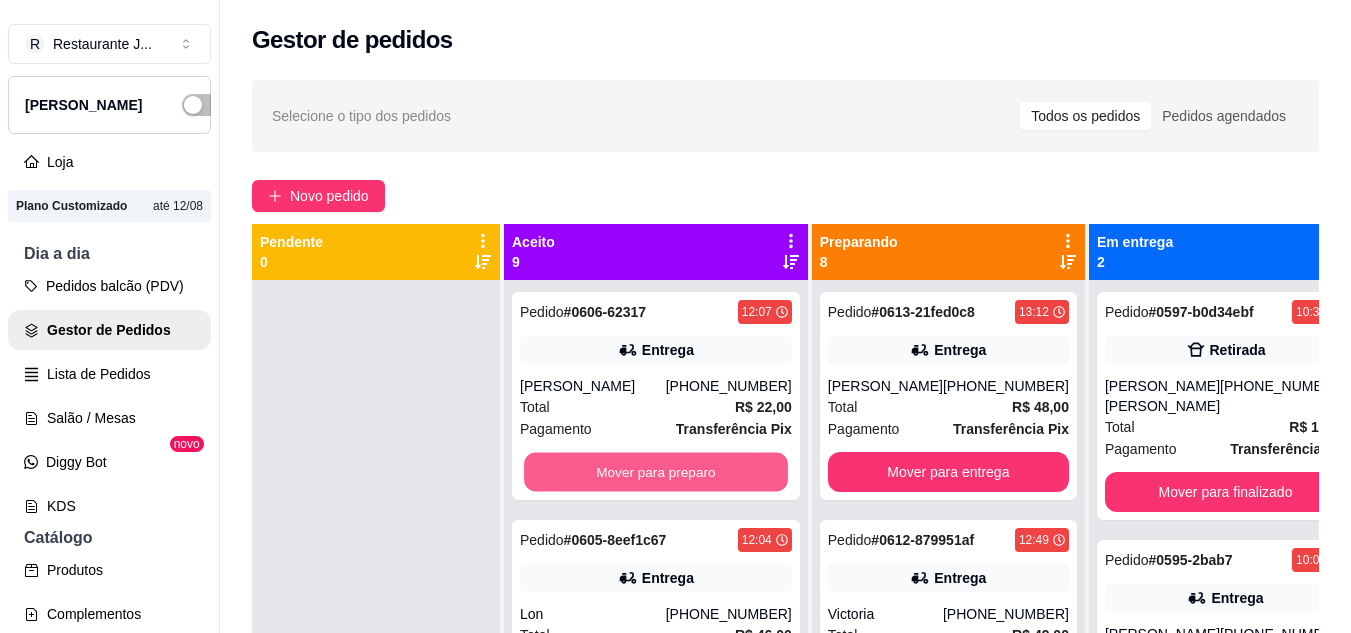 click on "Mover para preparo" at bounding box center (656, 472) 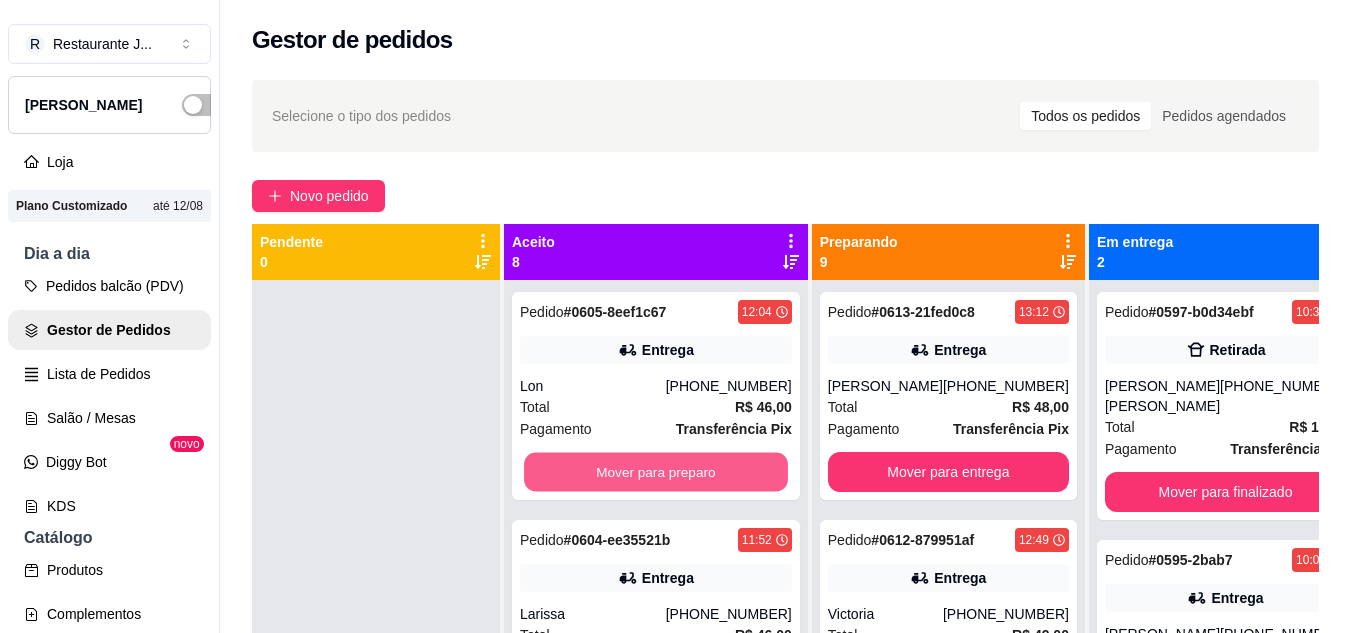 click on "Mover para preparo" at bounding box center [656, 472] 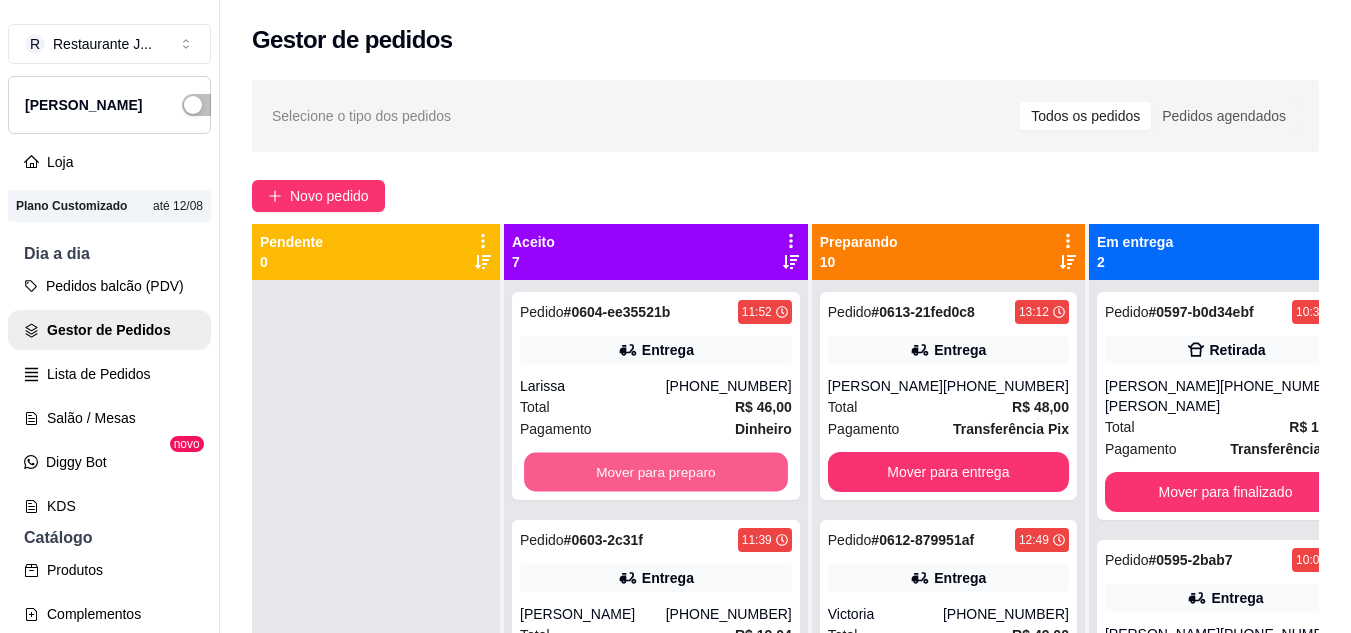 click on "Mover para preparo" at bounding box center (656, 472) 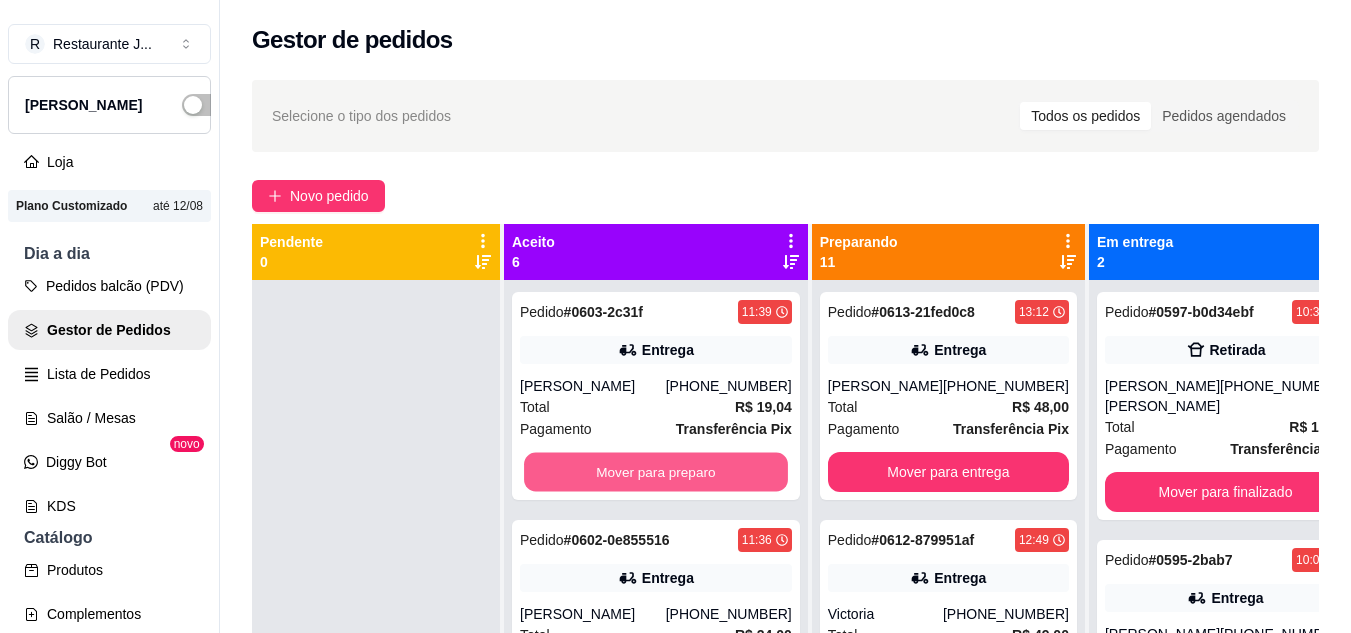 click on "Mover para preparo" at bounding box center [656, 472] 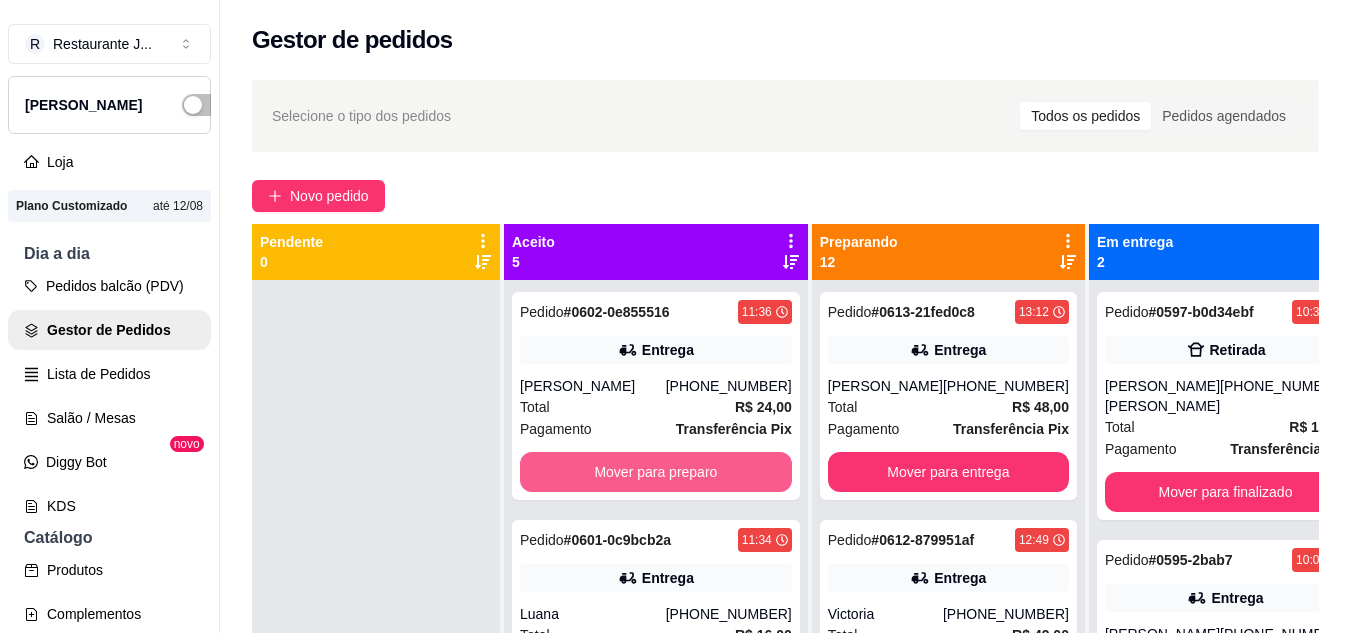 click on "Mover para preparo" at bounding box center [656, 472] 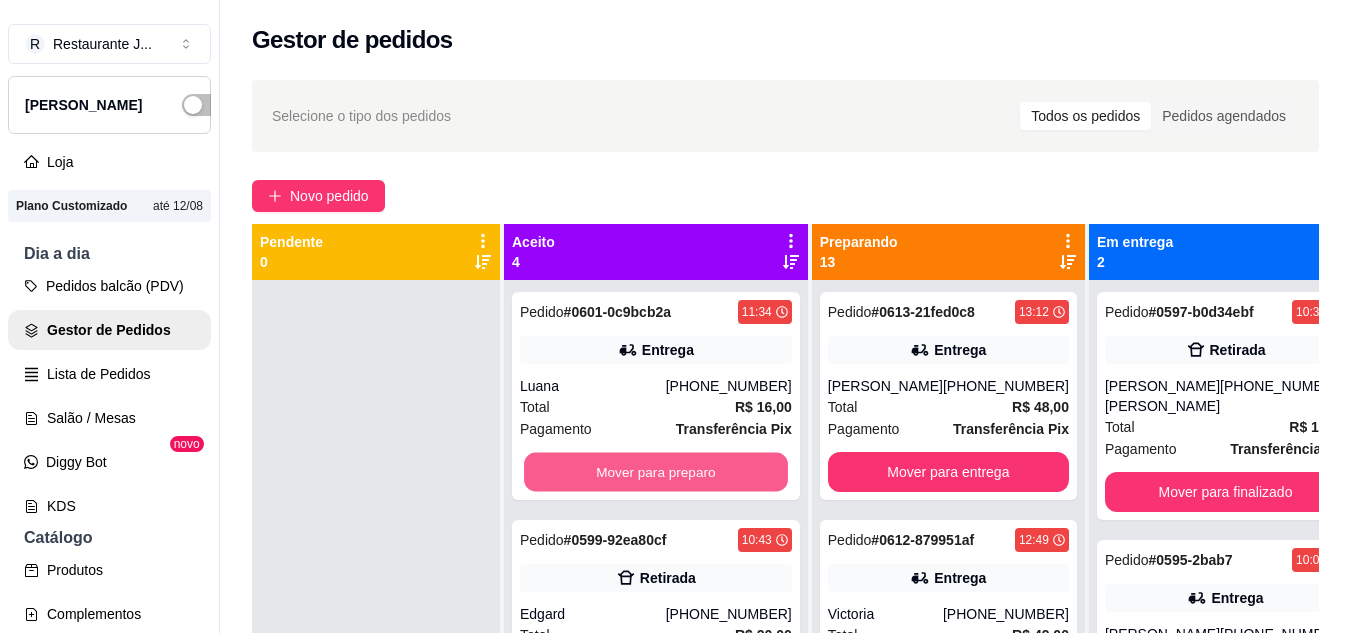 click on "Mover para preparo" at bounding box center (656, 472) 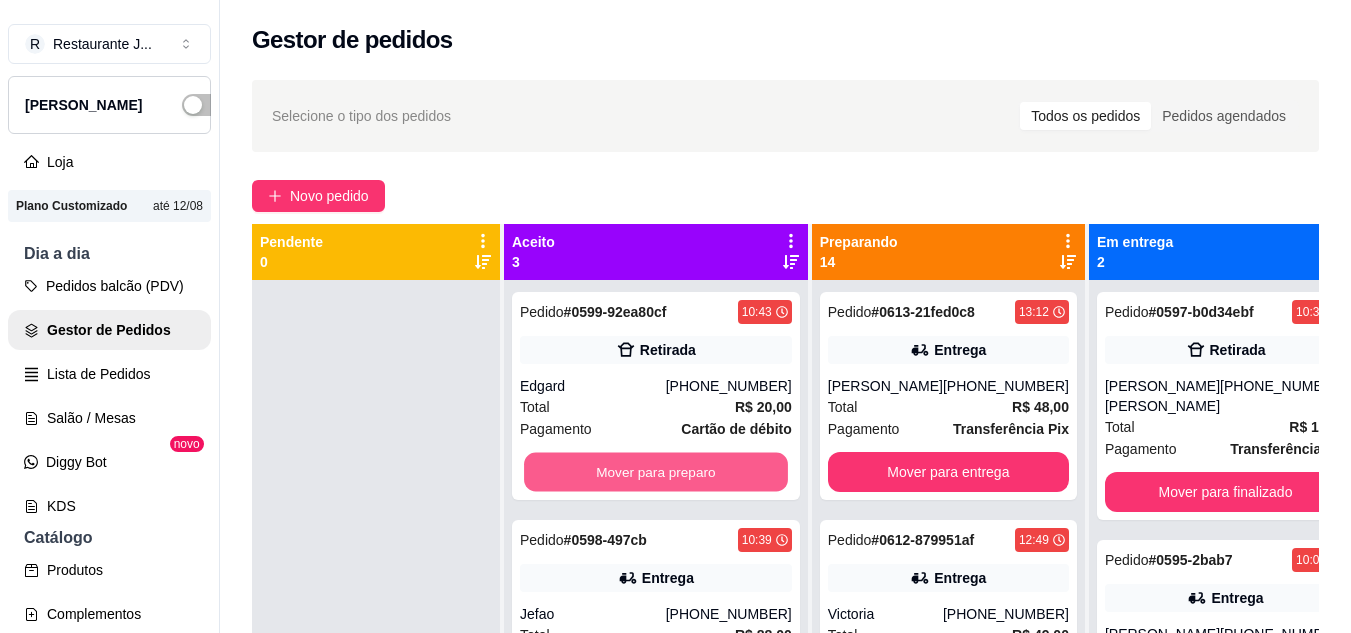 click on "Mover para preparo" at bounding box center [656, 472] 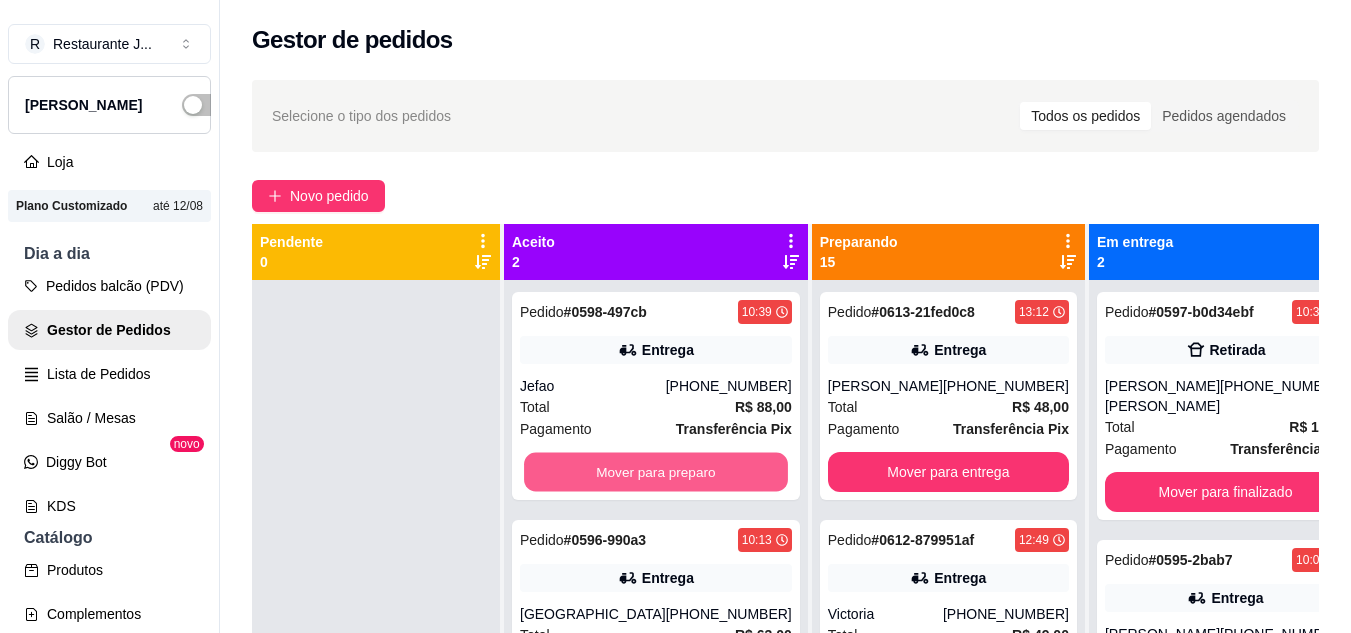 click on "Mover para preparo" at bounding box center [656, 472] 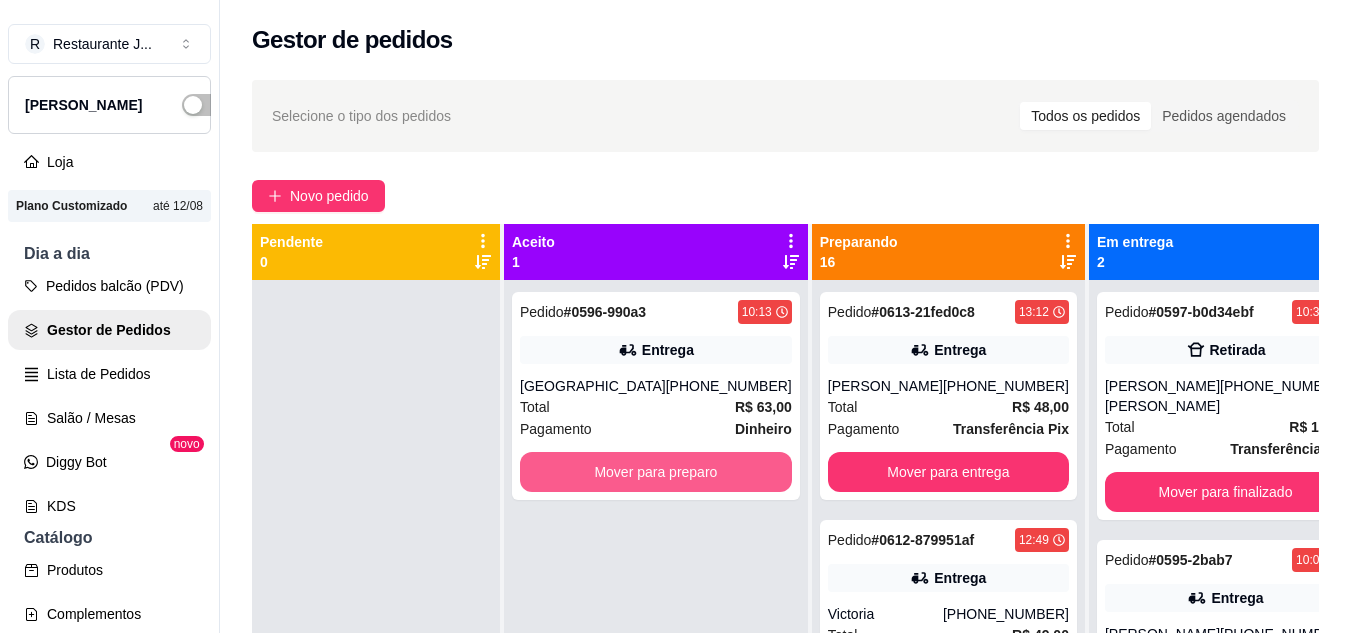 click on "Mover para preparo" at bounding box center [656, 472] 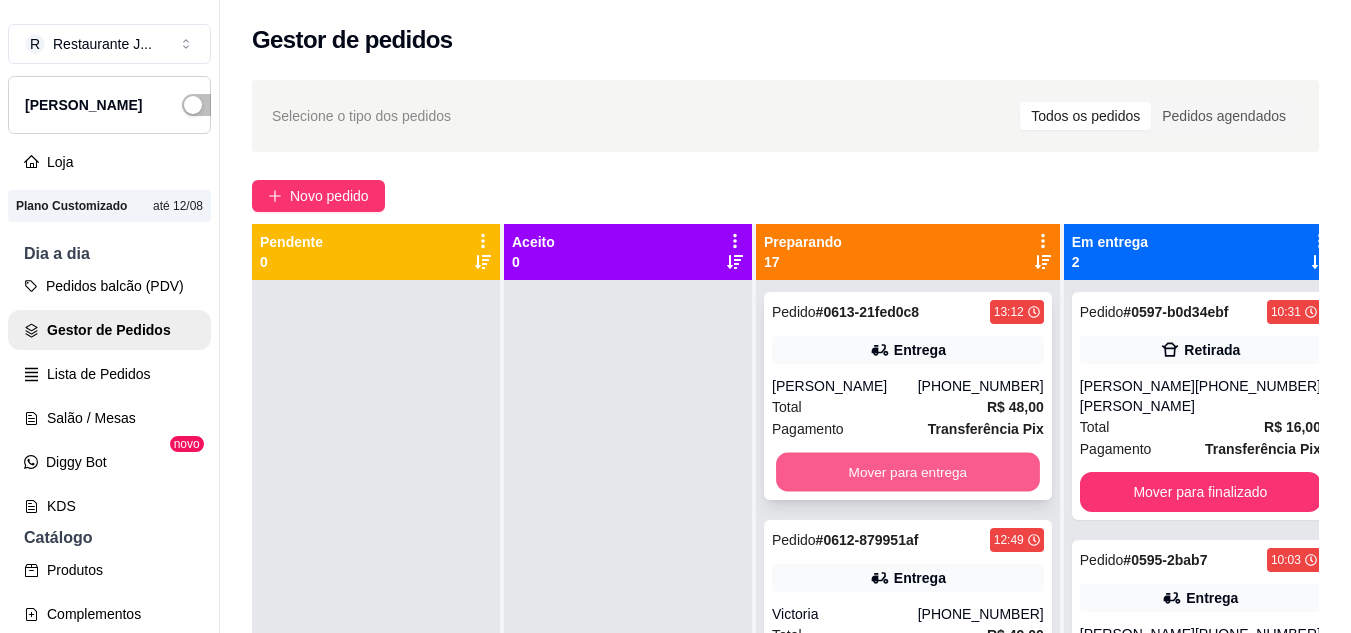 click on "Mover para entrega" at bounding box center [908, 472] 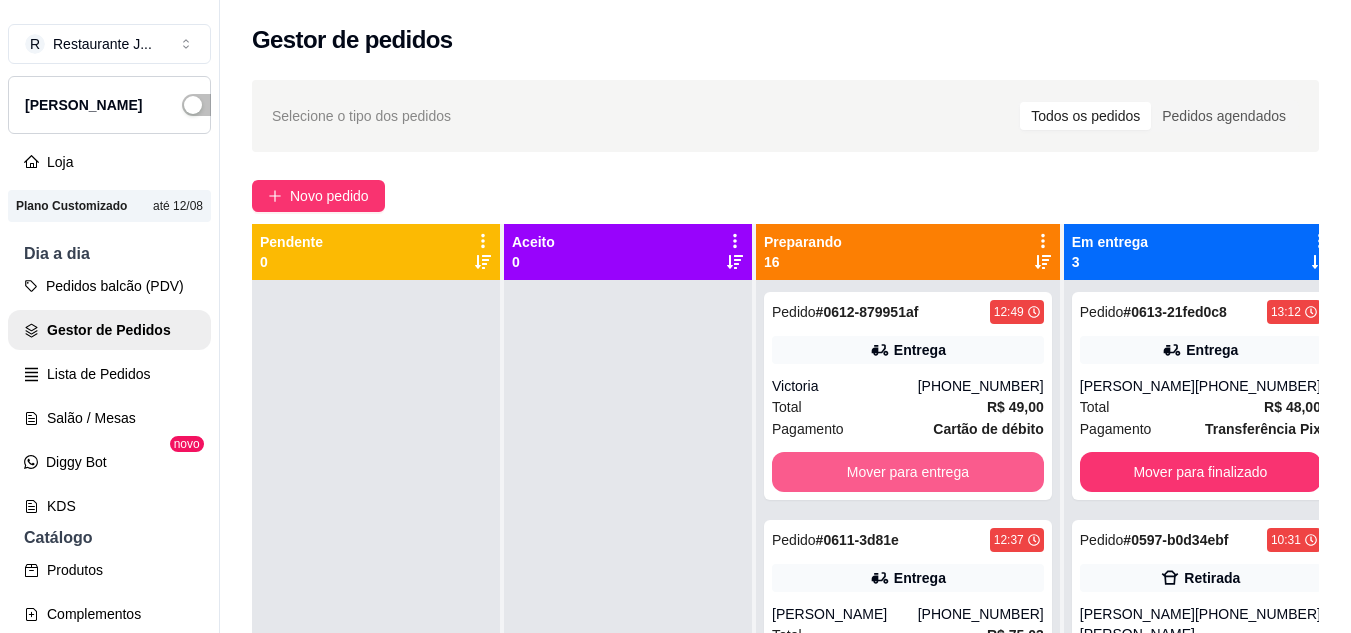 click on "Mover para entrega" at bounding box center (908, 472) 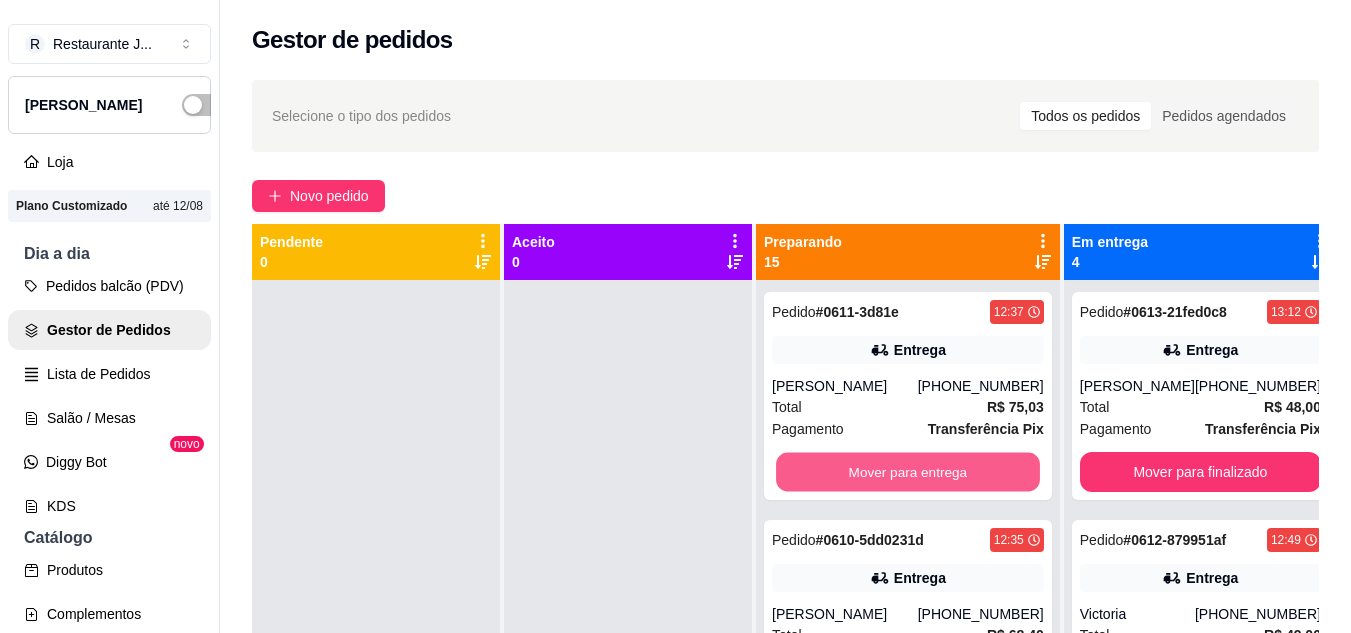 click on "Mover para entrega" at bounding box center (908, 472) 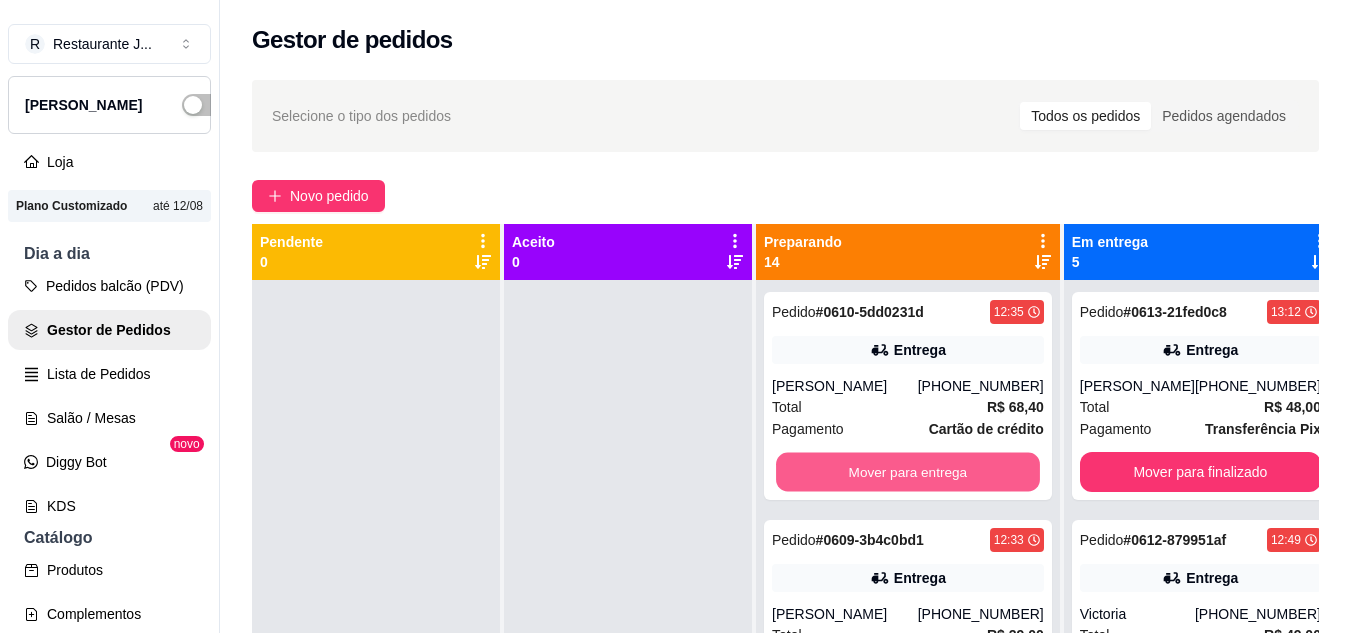 click on "Mover para entrega" at bounding box center [908, 472] 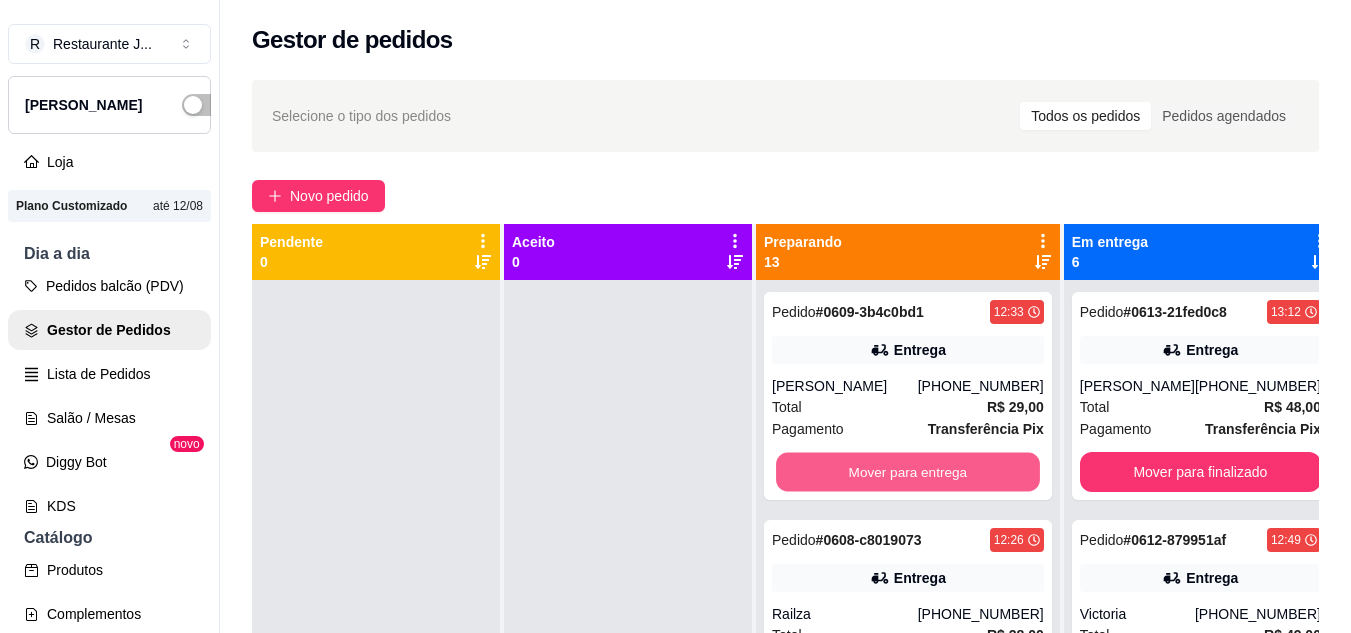 click on "Mover para entrega" at bounding box center (908, 472) 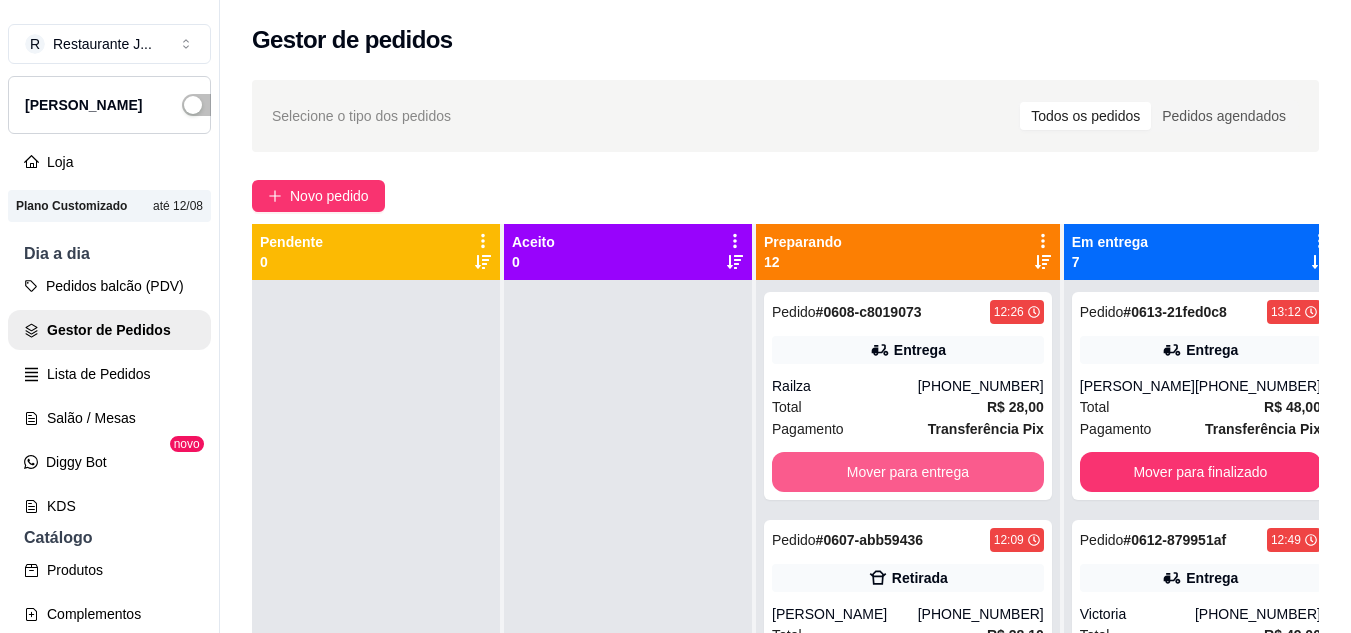 click on "Mover para entrega" at bounding box center [908, 472] 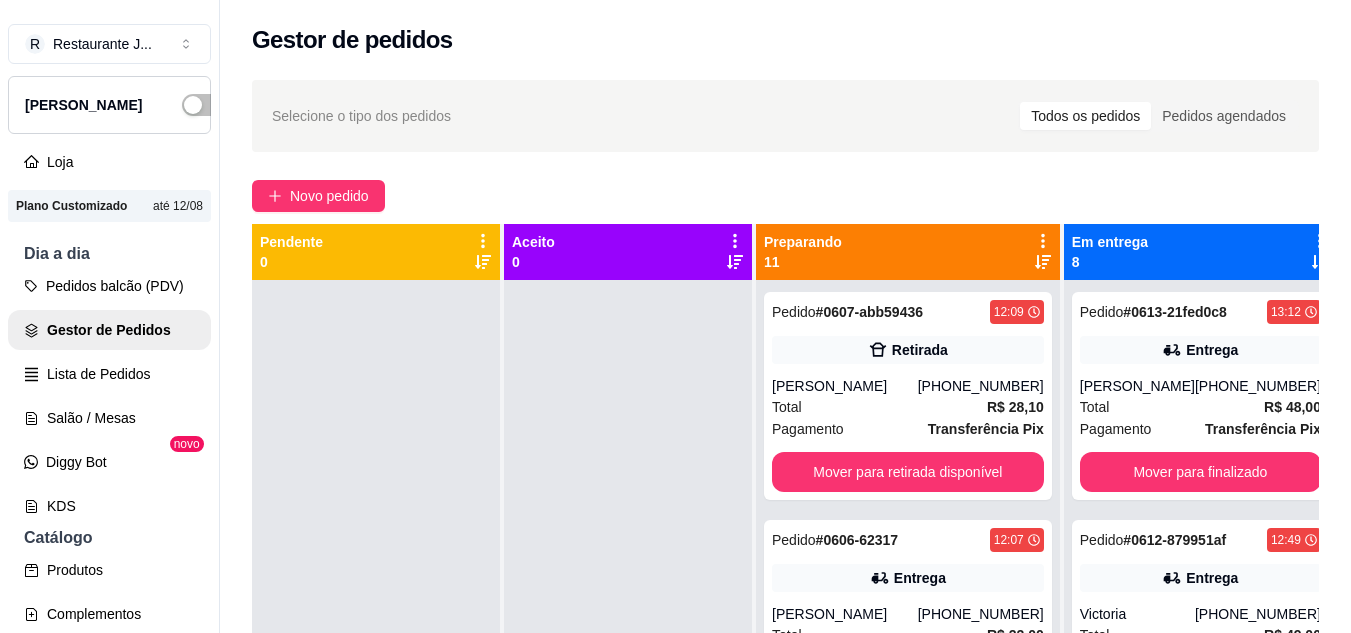 click on "Pedido  # 0607-abb59436 12:09 Retirada [PERSON_NAME] [PHONE_NUMBER] Total R$ 28,10 Pagamento Transferência Pix Mover para retirada disponível" at bounding box center (908, 396) 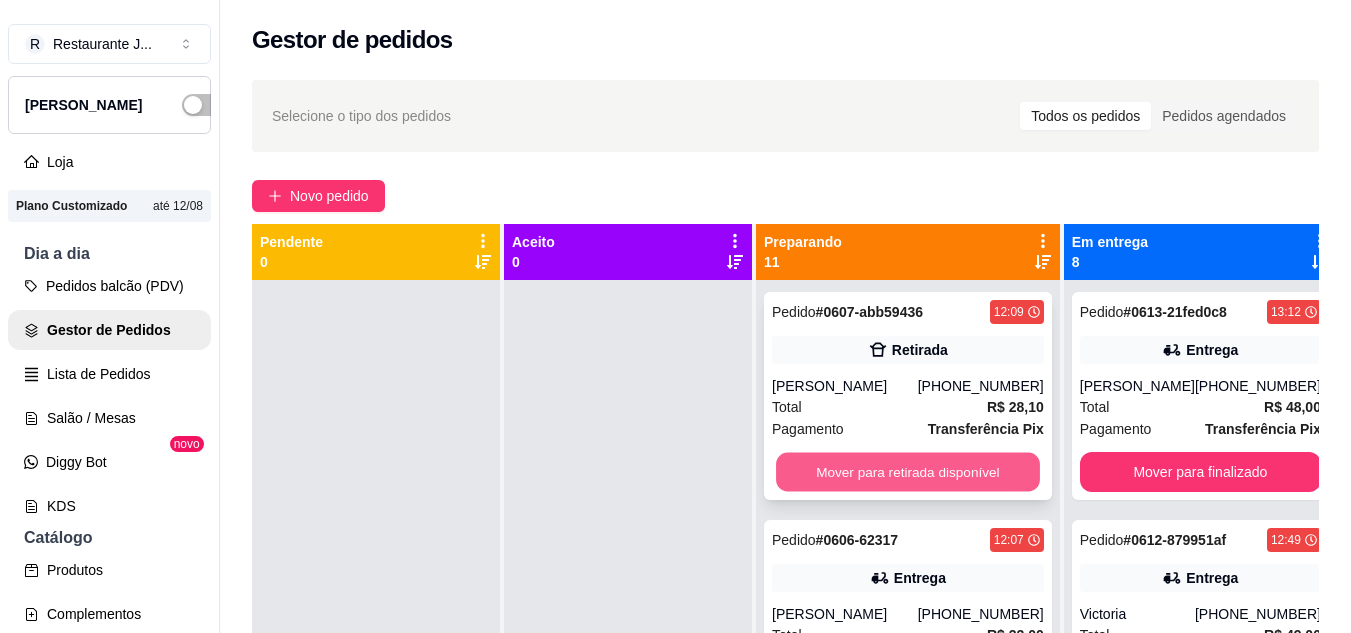 click on "Mover para retirada disponível" at bounding box center (908, 472) 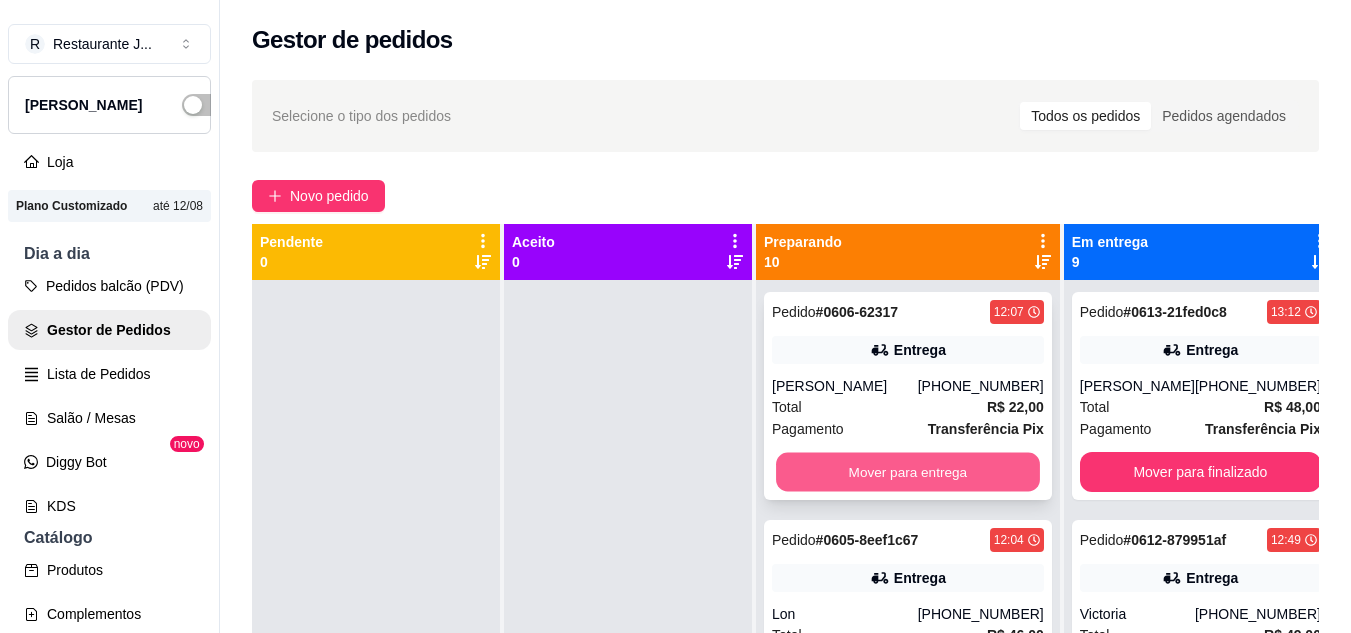 click on "Mover para entrega" at bounding box center [908, 472] 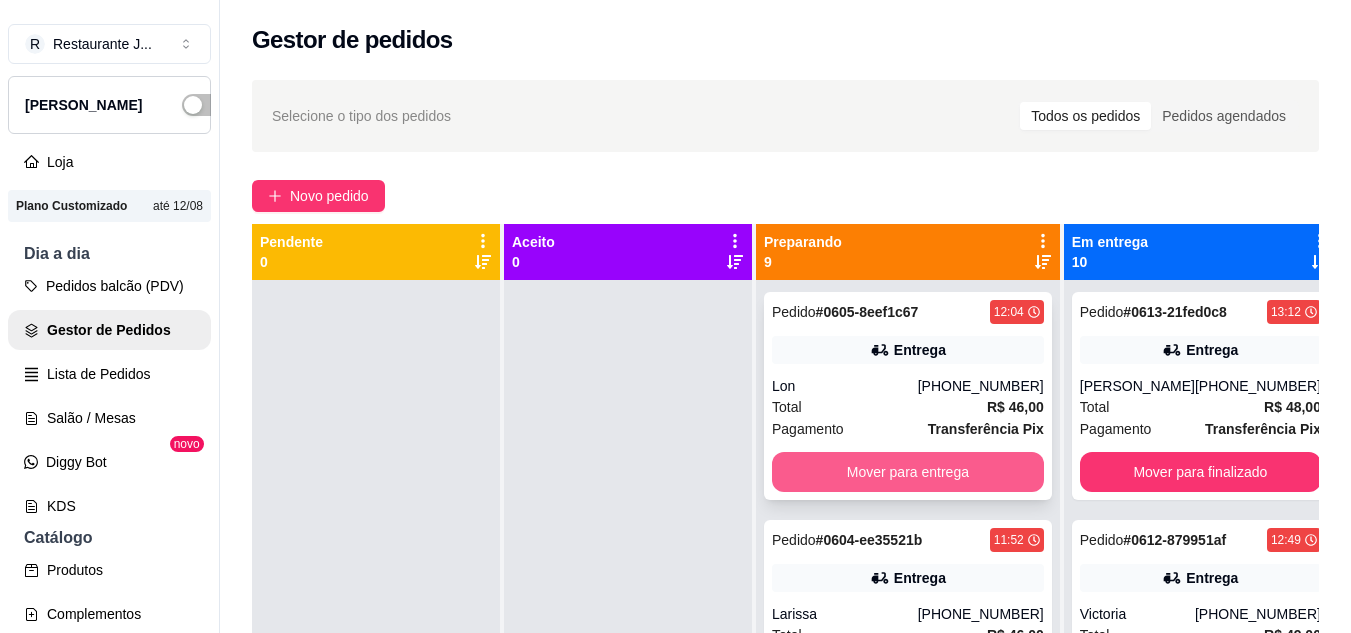 click on "Mover para entrega" at bounding box center [908, 472] 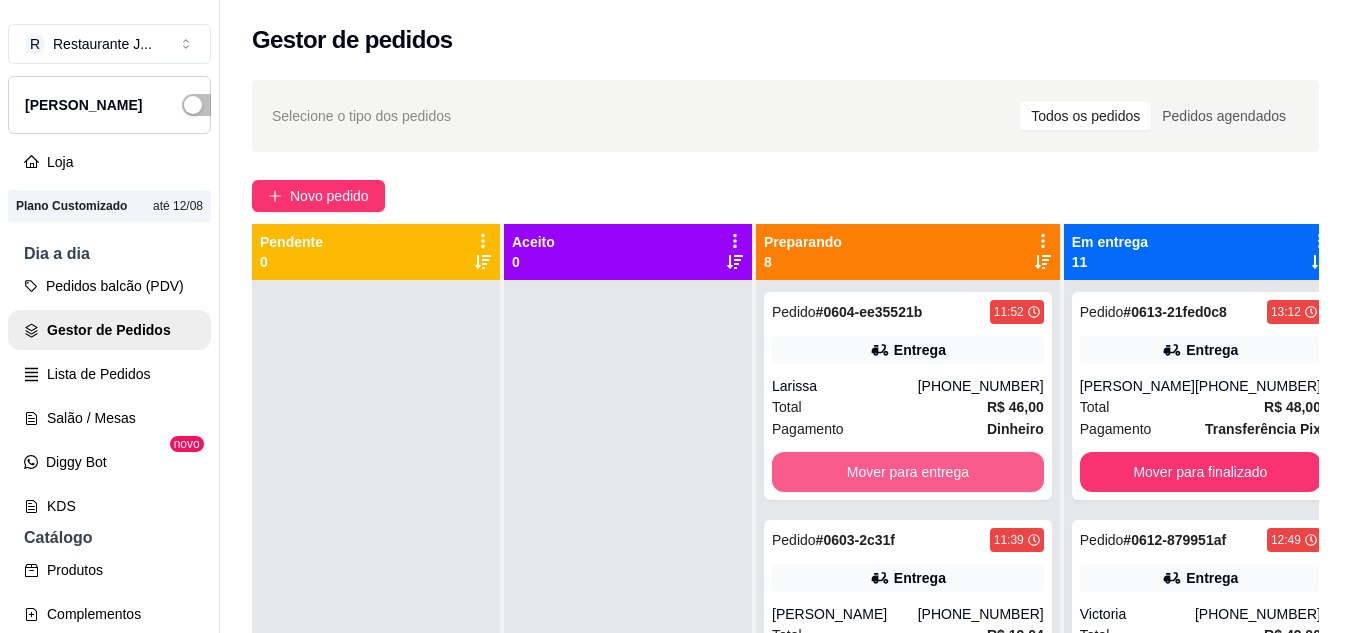 click on "Mover para entrega" at bounding box center [908, 472] 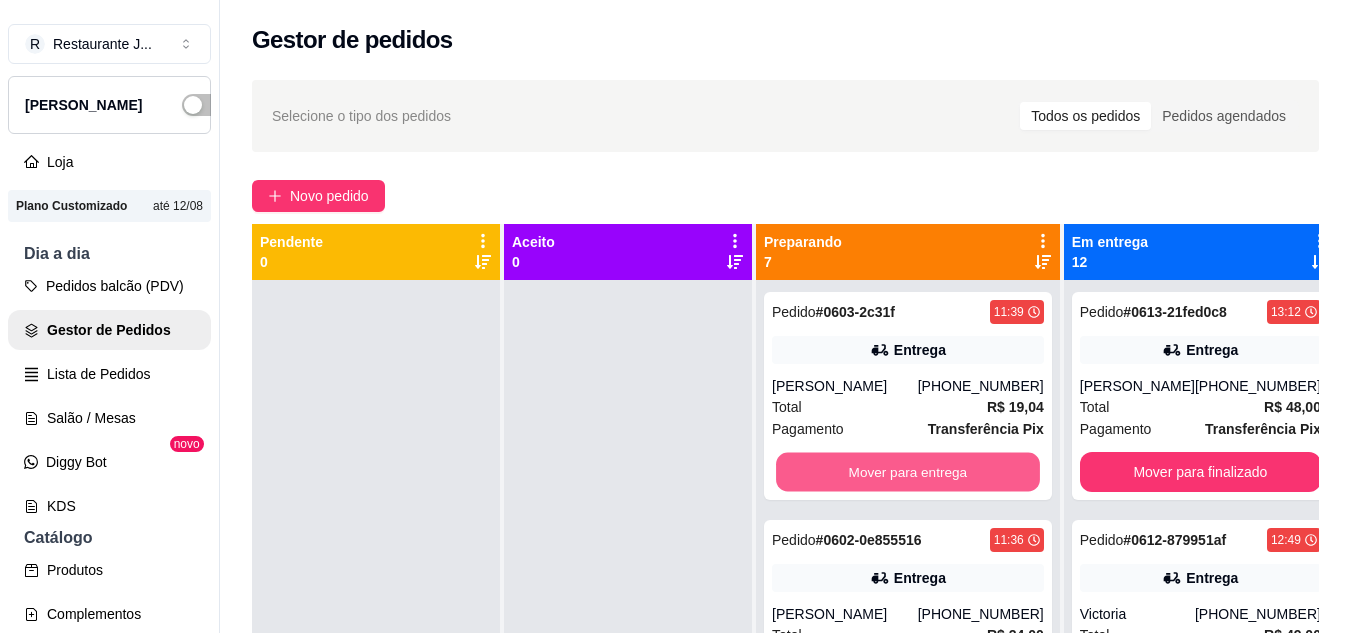 click on "Mover para entrega" at bounding box center [908, 472] 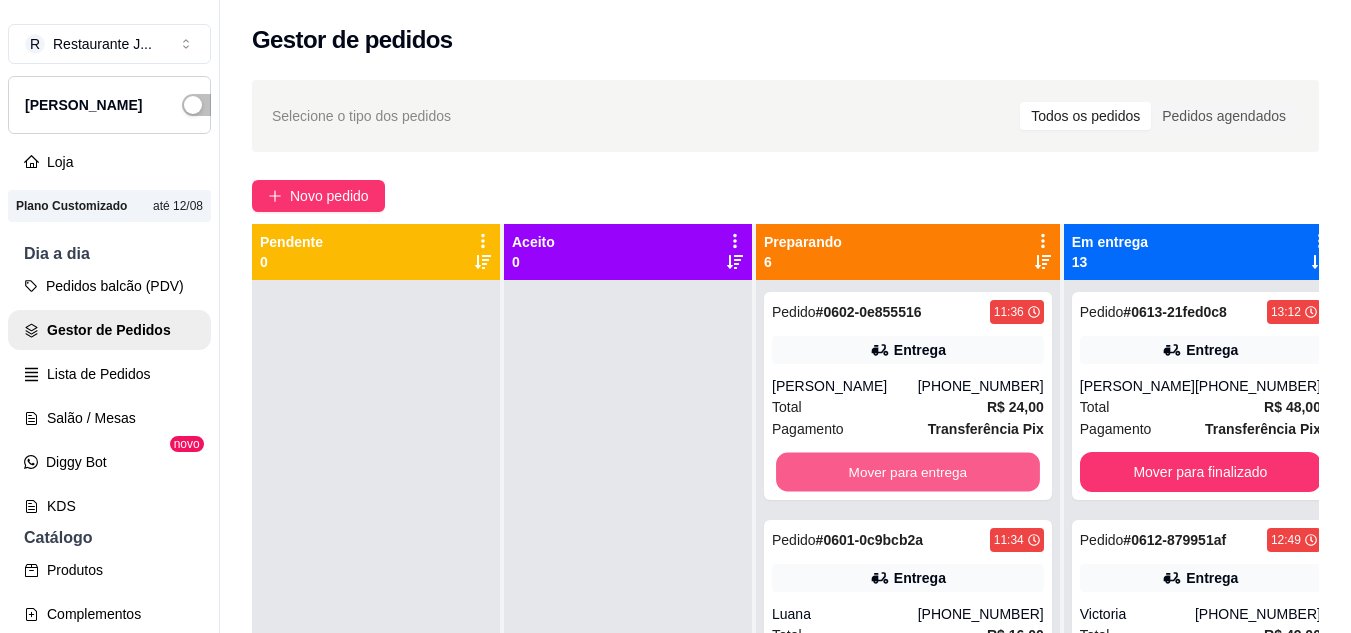 click on "Mover para entrega" at bounding box center (908, 472) 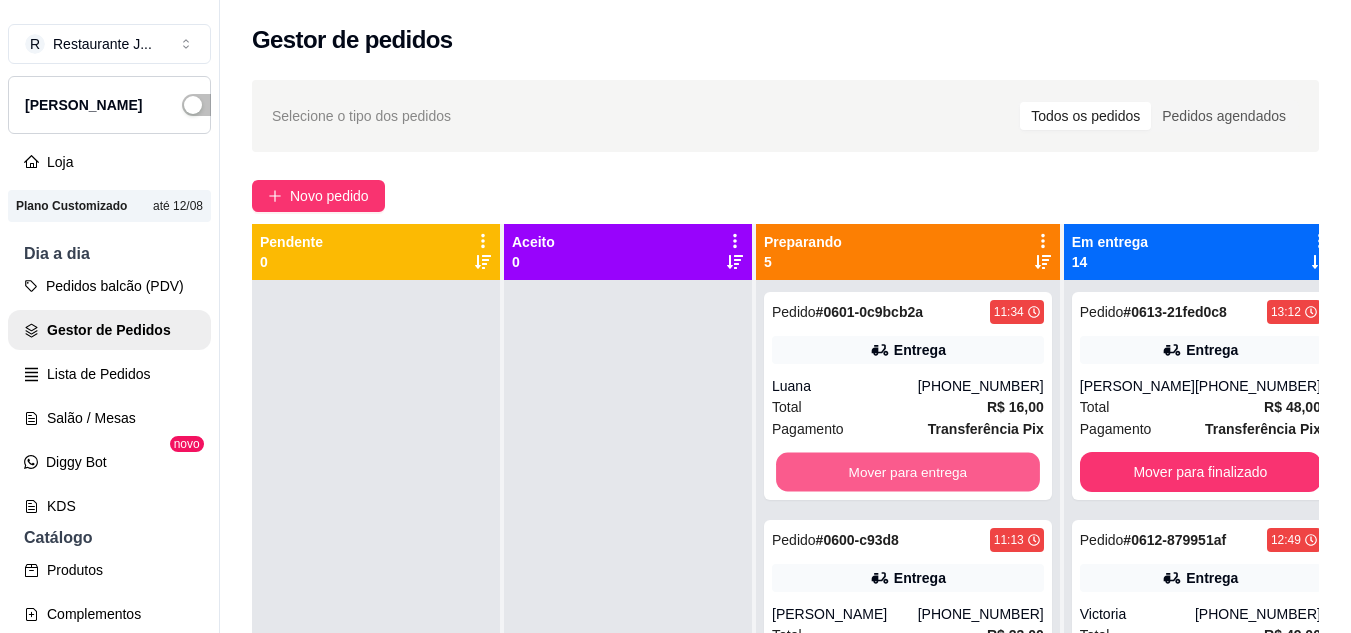 click on "Mover para entrega" at bounding box center (908, 472) 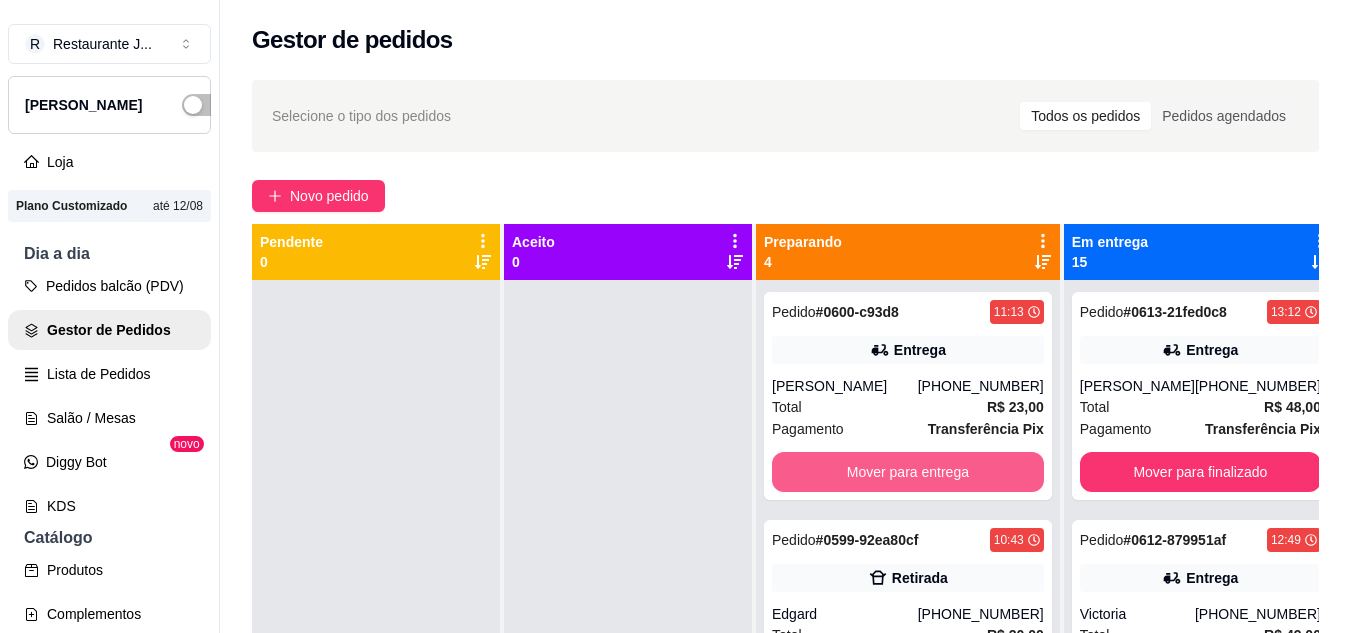 click on "Mover para entrega" at bounding box center (908, 472) 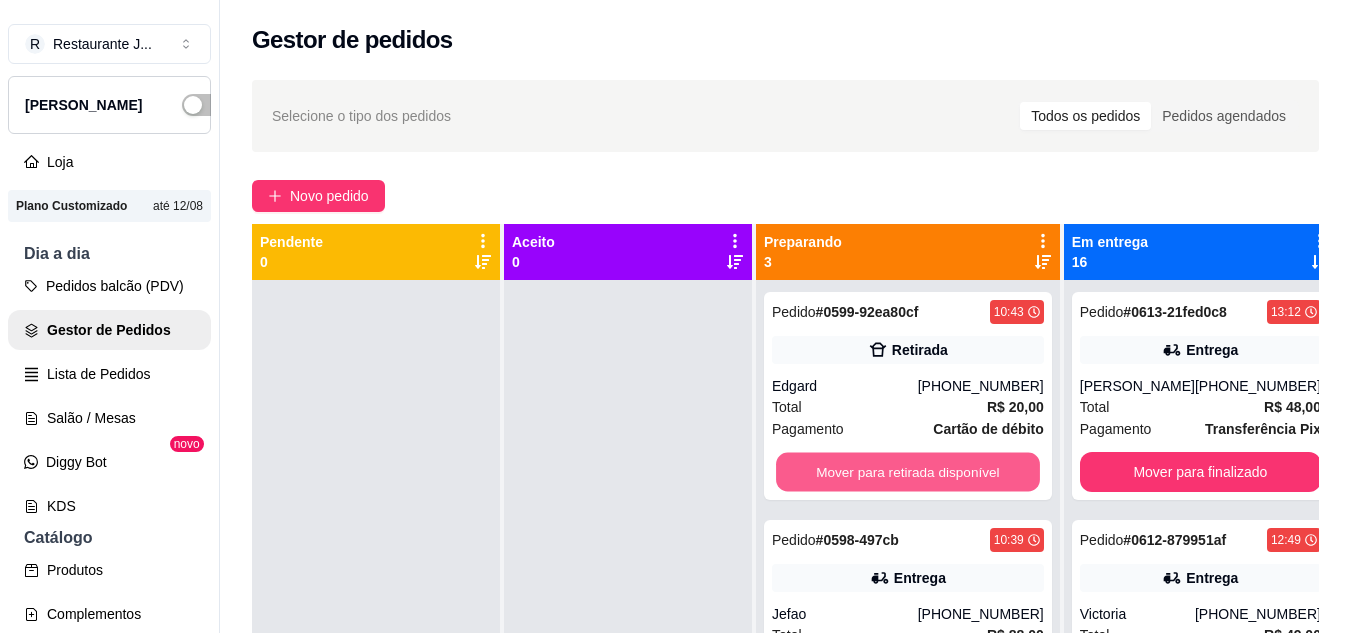 click on "Mover para retirada disponível" at bounding box center (908, 472) 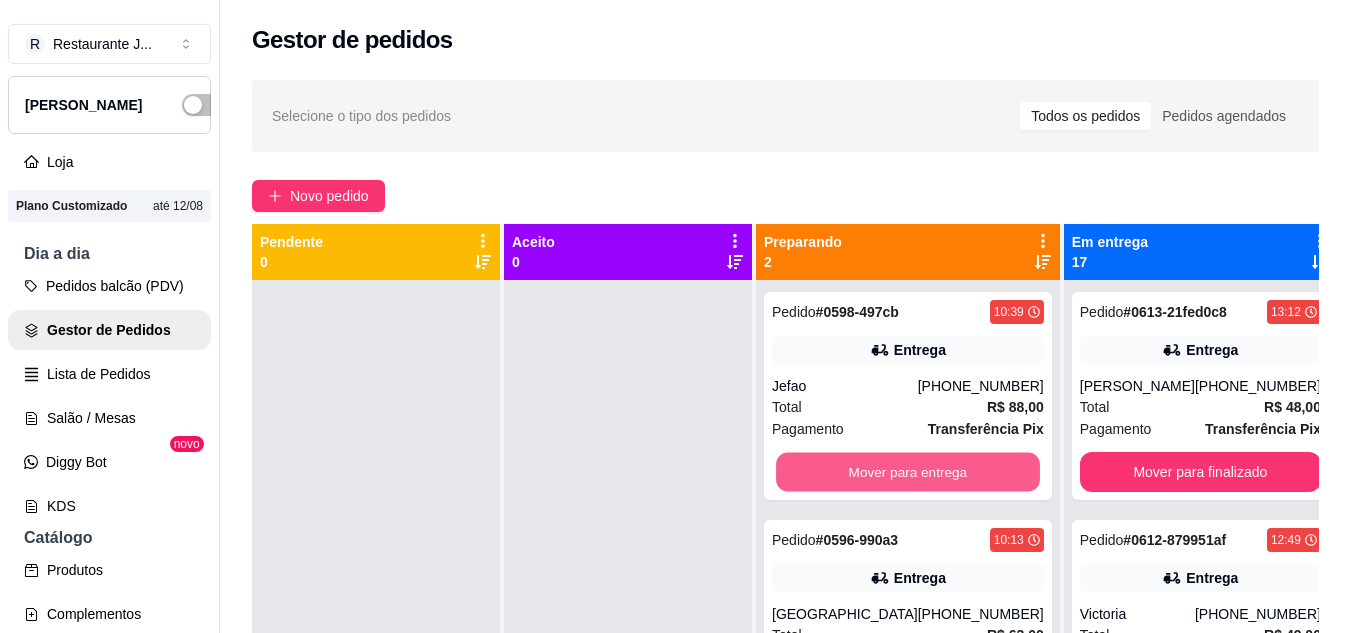click on "Mover para entrega" at bounding box center (908, 472) 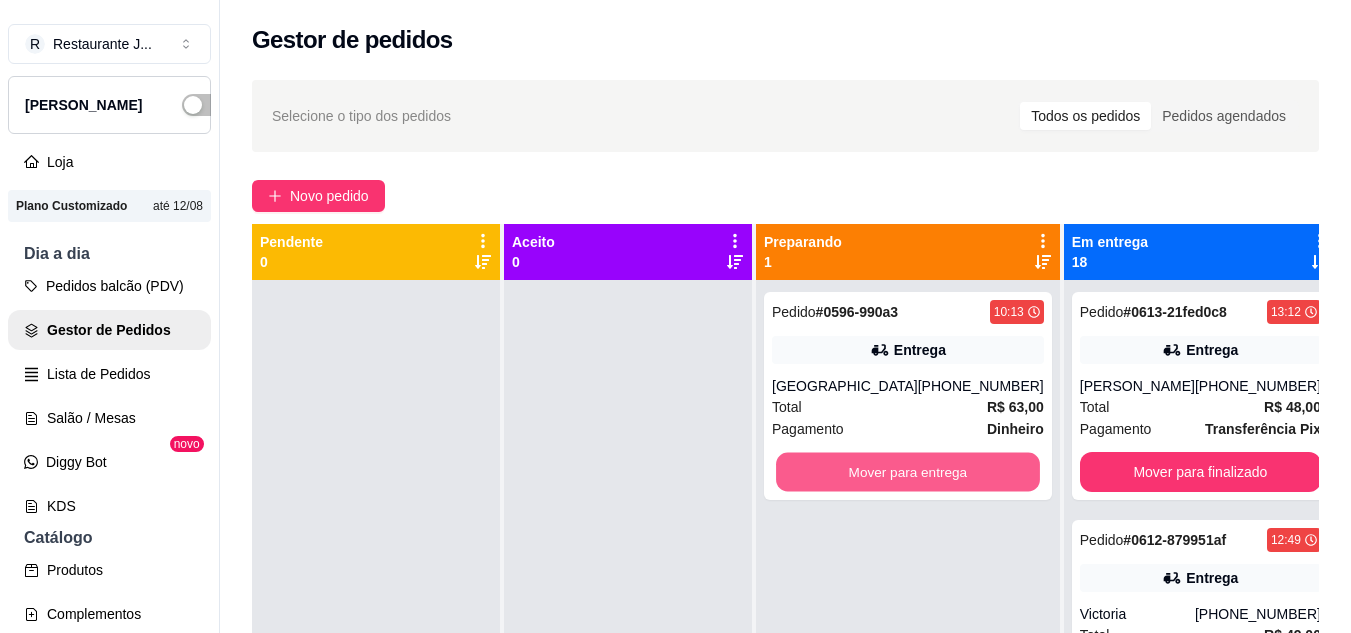 click on "Mover para entrega" at bounding box center (908, 472) 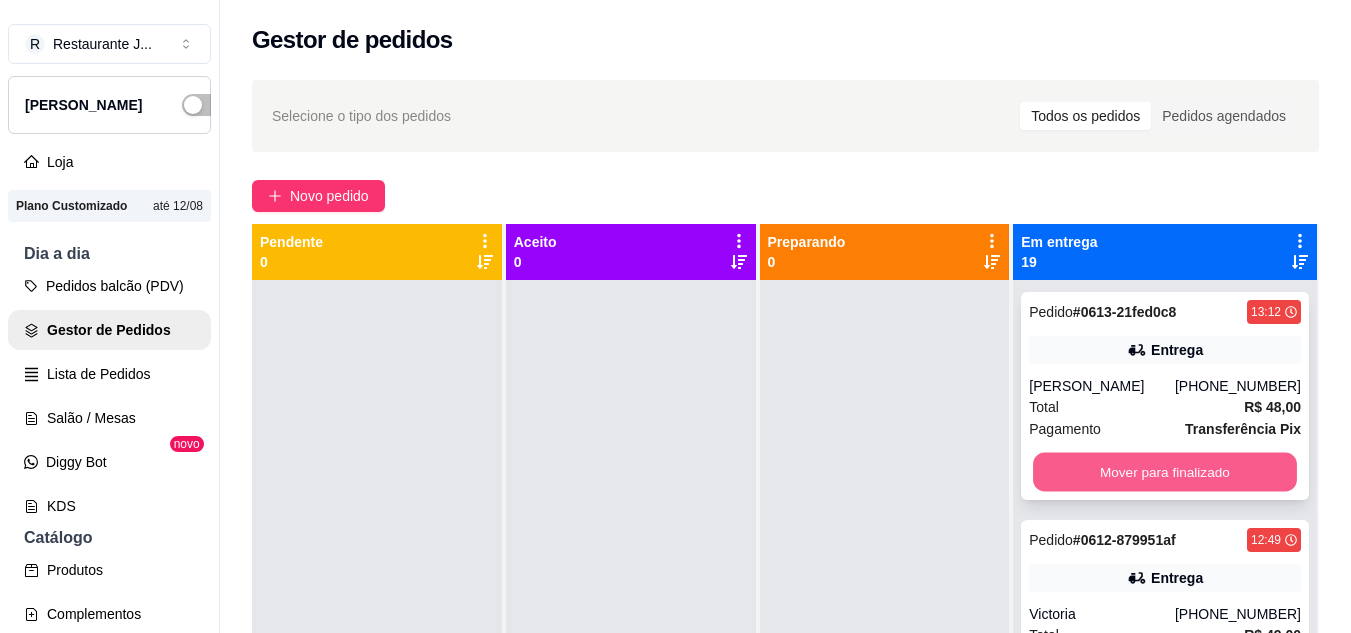 click on "Mover para finalizado" at bounding box center [1165, 472] 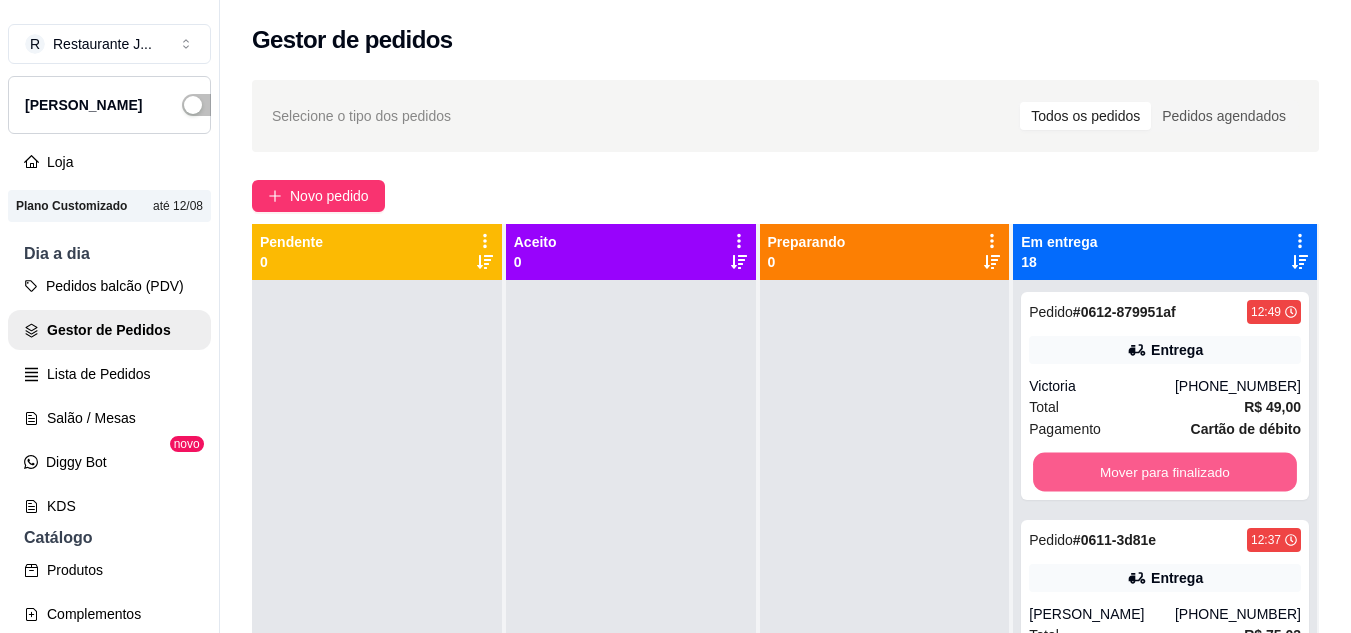 click on "Mover para finalizado" at bounding box center [1165, 472] 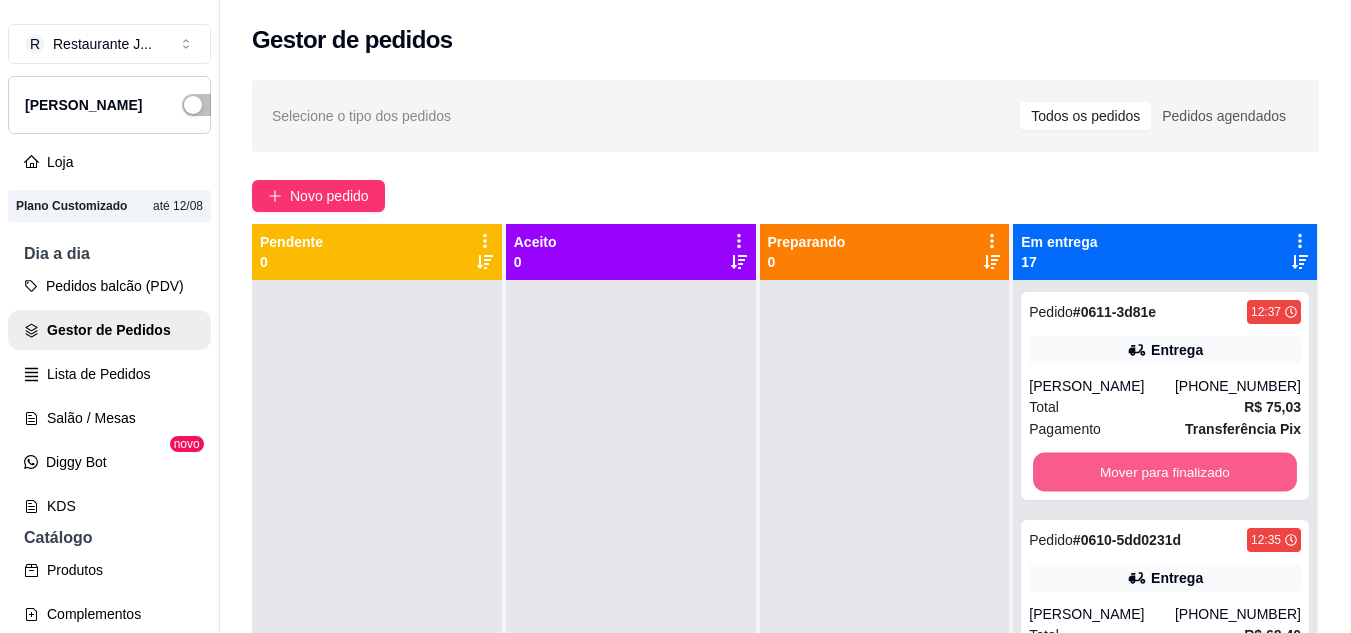 click on "Mover para finalizado" at bounding box center [1165, 472] 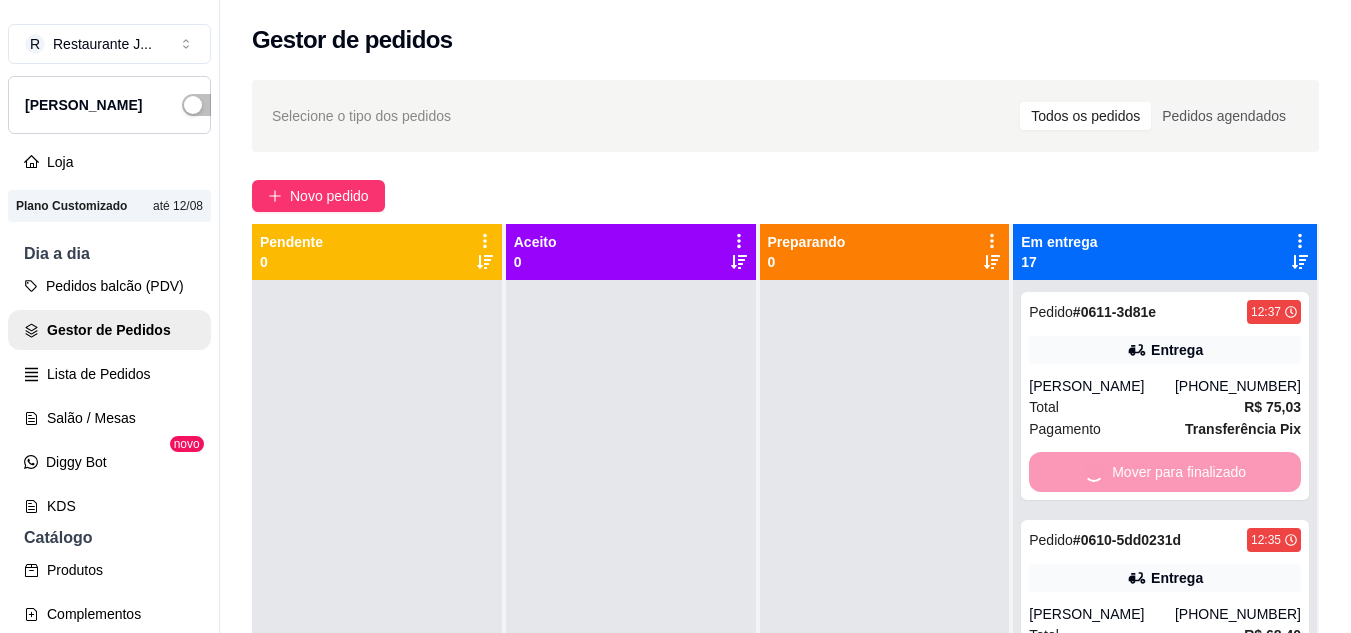 click on "Mover para finalizado" at bounding box center (1165, 472) 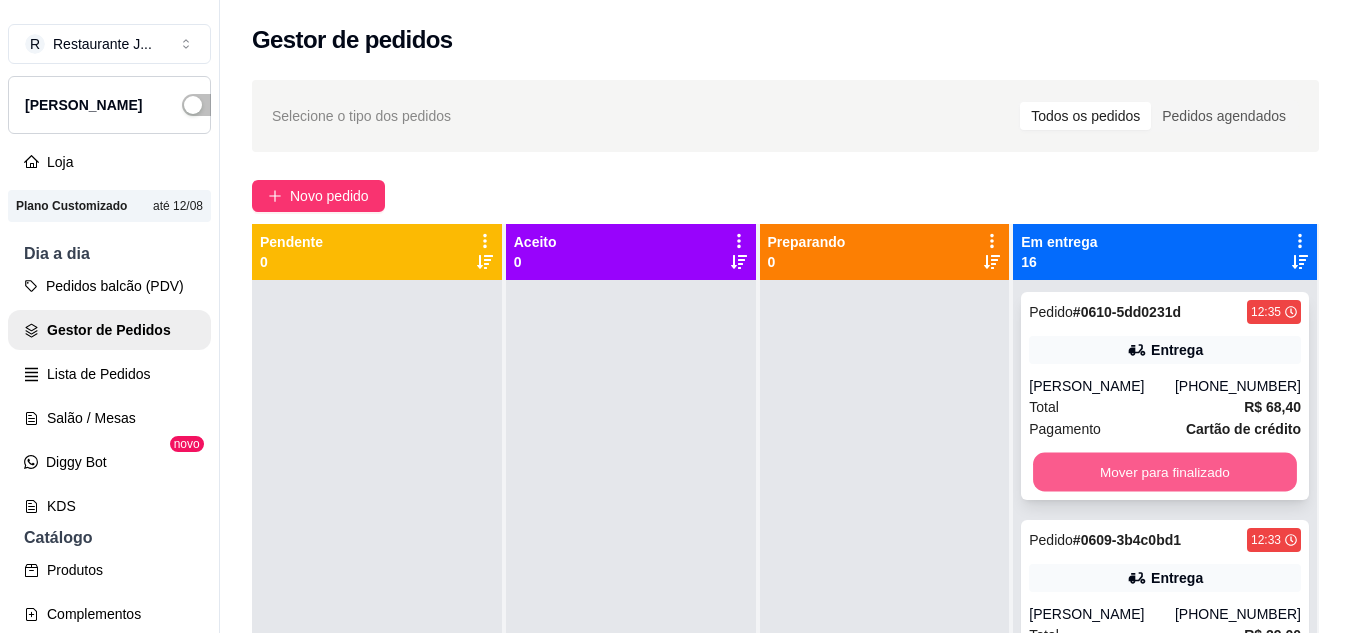 click on "Mover para finalizado" at bounding box center (1165, 472) 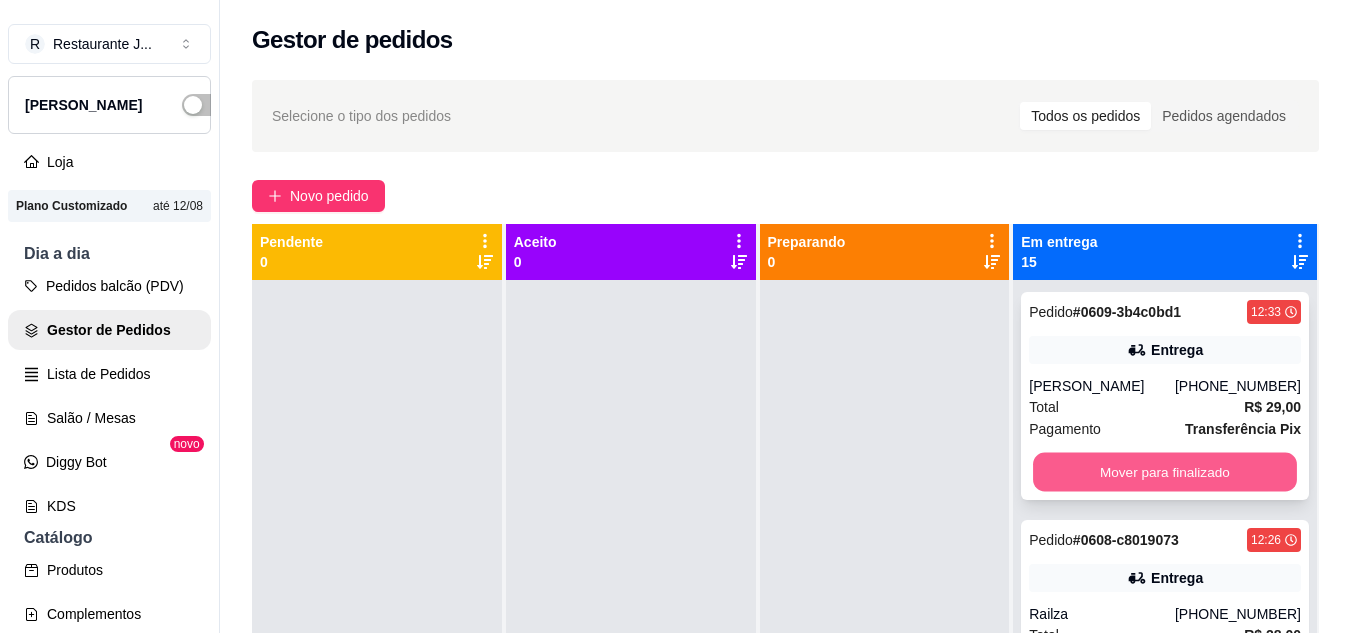 click on "Mover para finalizado" at bounding box center (1165, 472) 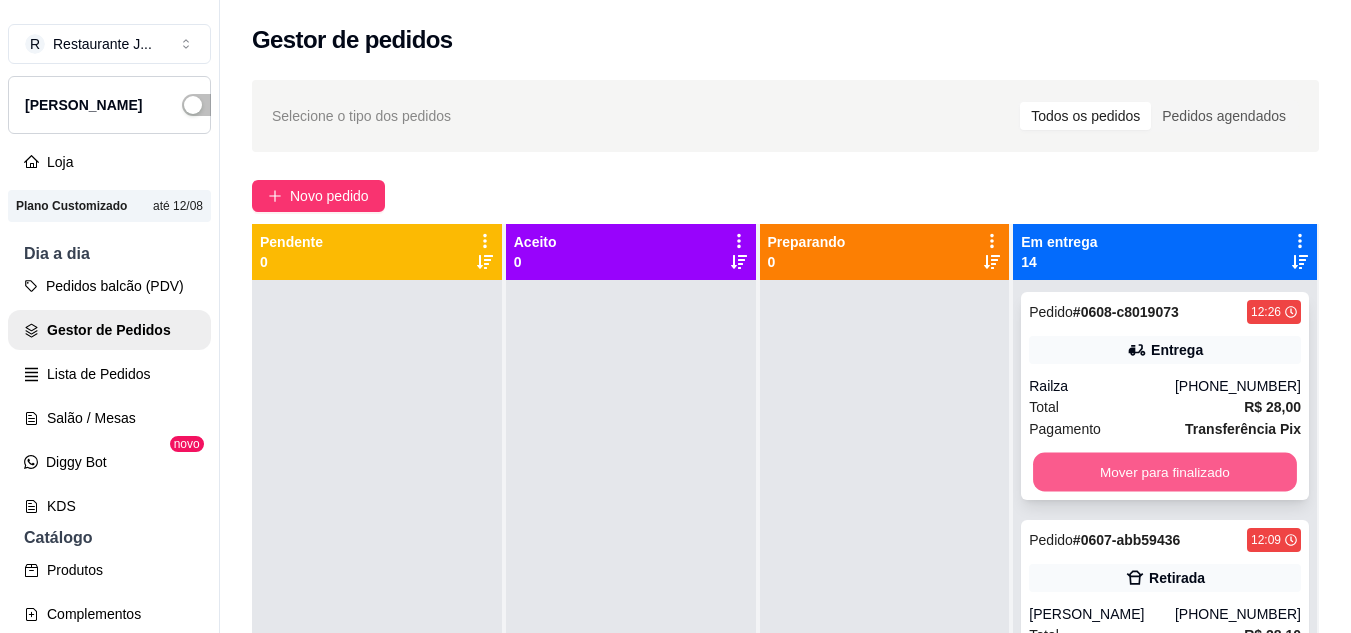 click on "Mover para finalizado" at bounding box center [1165, 472] 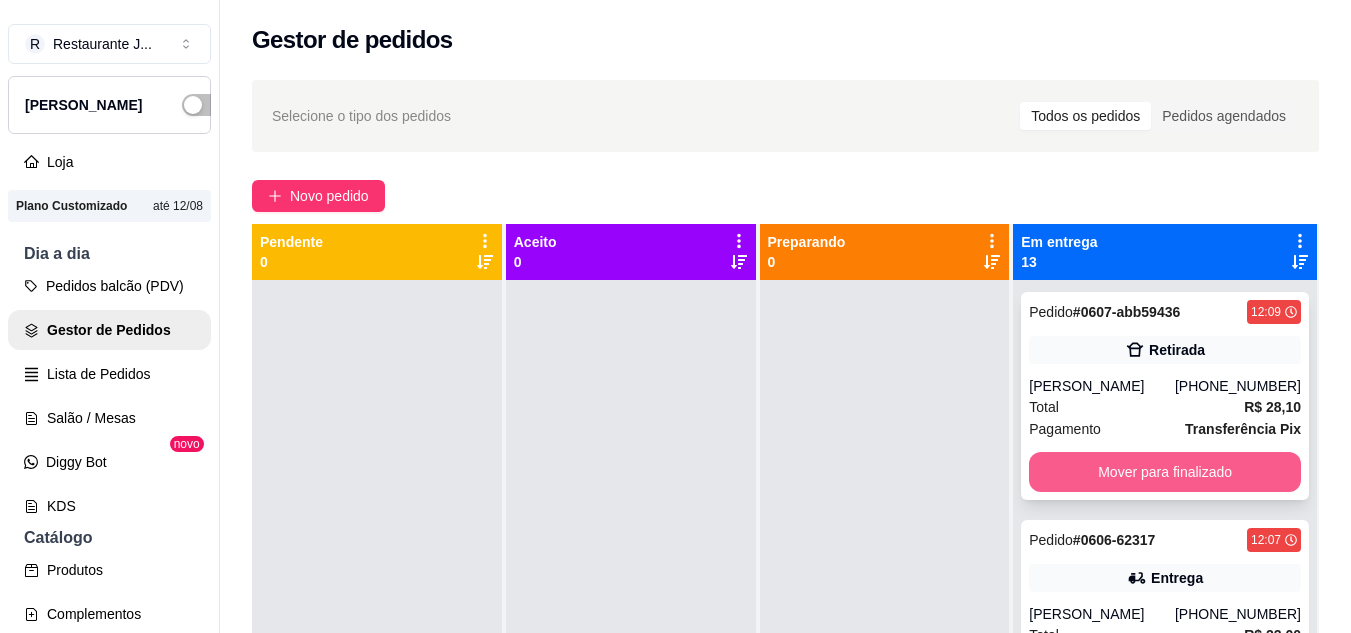 drag, startPoint x: 1094, startPoint y: 467, endPoint x: 1094, endPoint y: 486, distance: 19 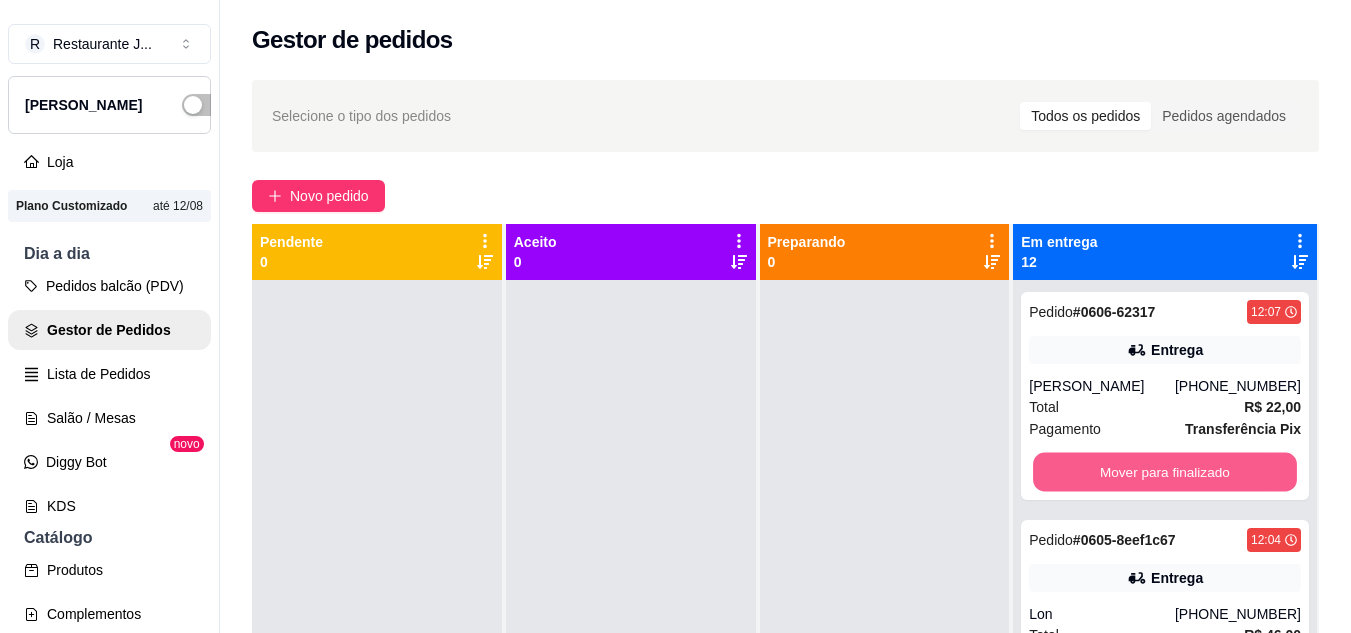 click on "Mover para finalizado" at bounding box center (1165, 472) 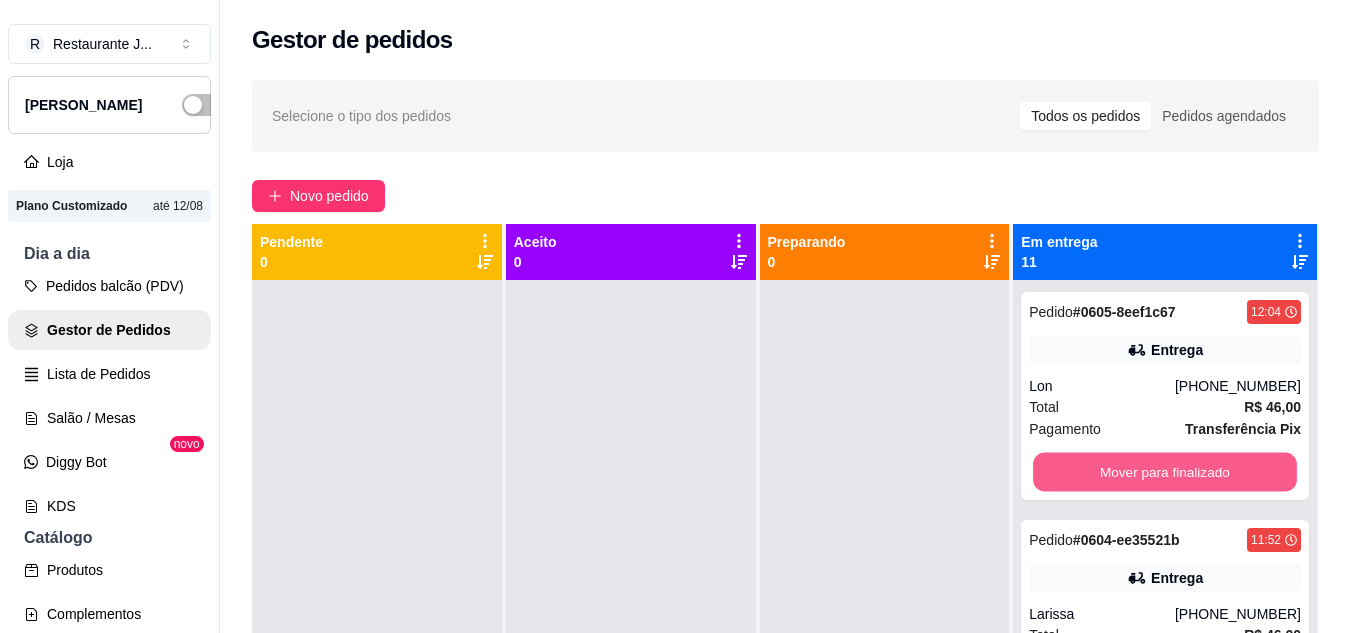 click on "Mover para finalizado" at bounding box center (1165, 472) 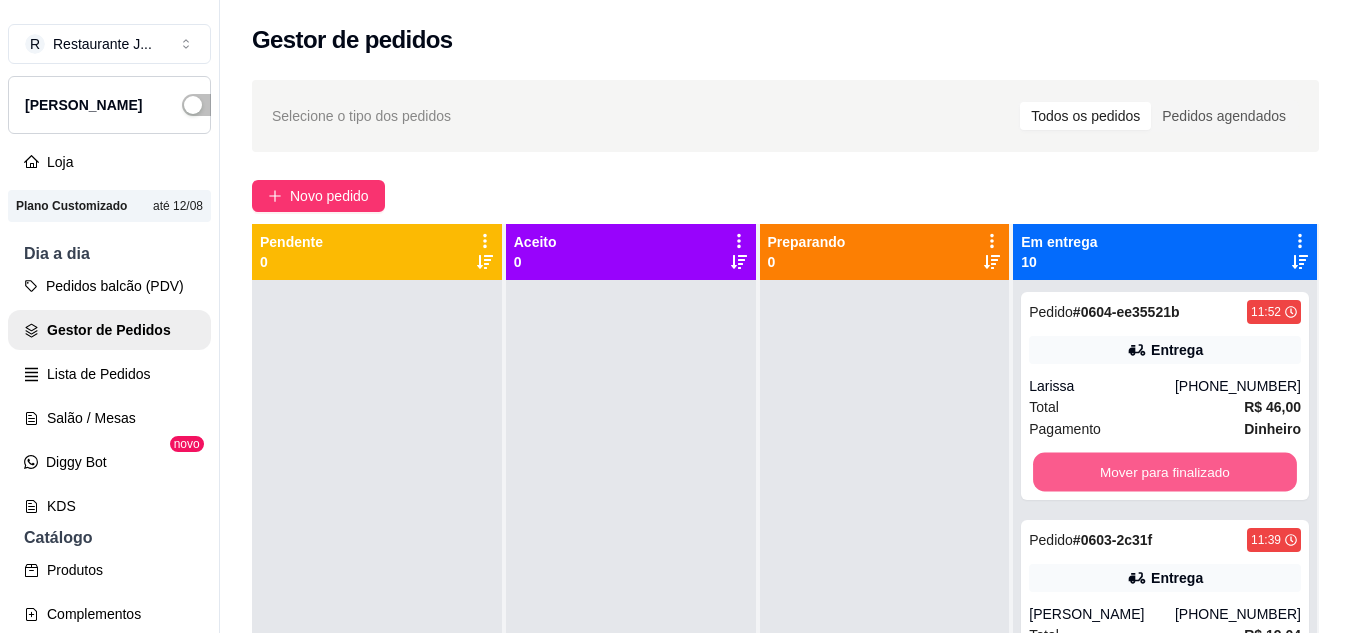 click on "Mover para finalizado" at bounding box center [1165, 472] 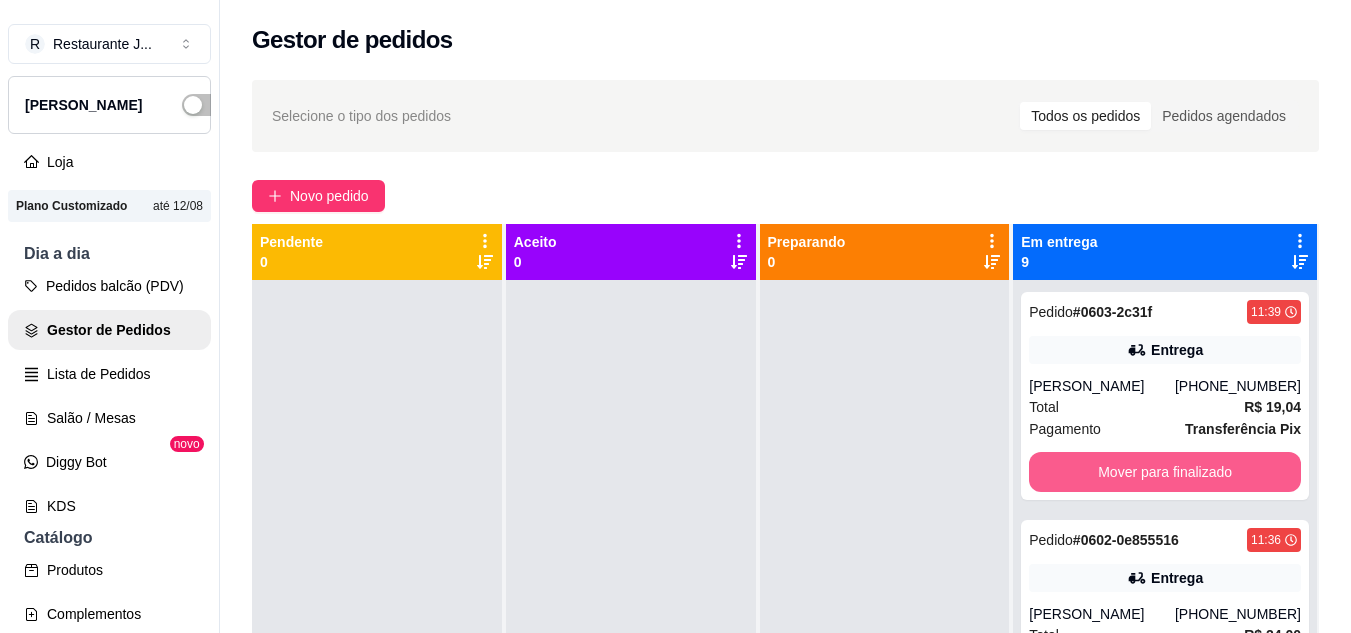 click on "Mover para finalizado" at bounding box center [1165, 472] 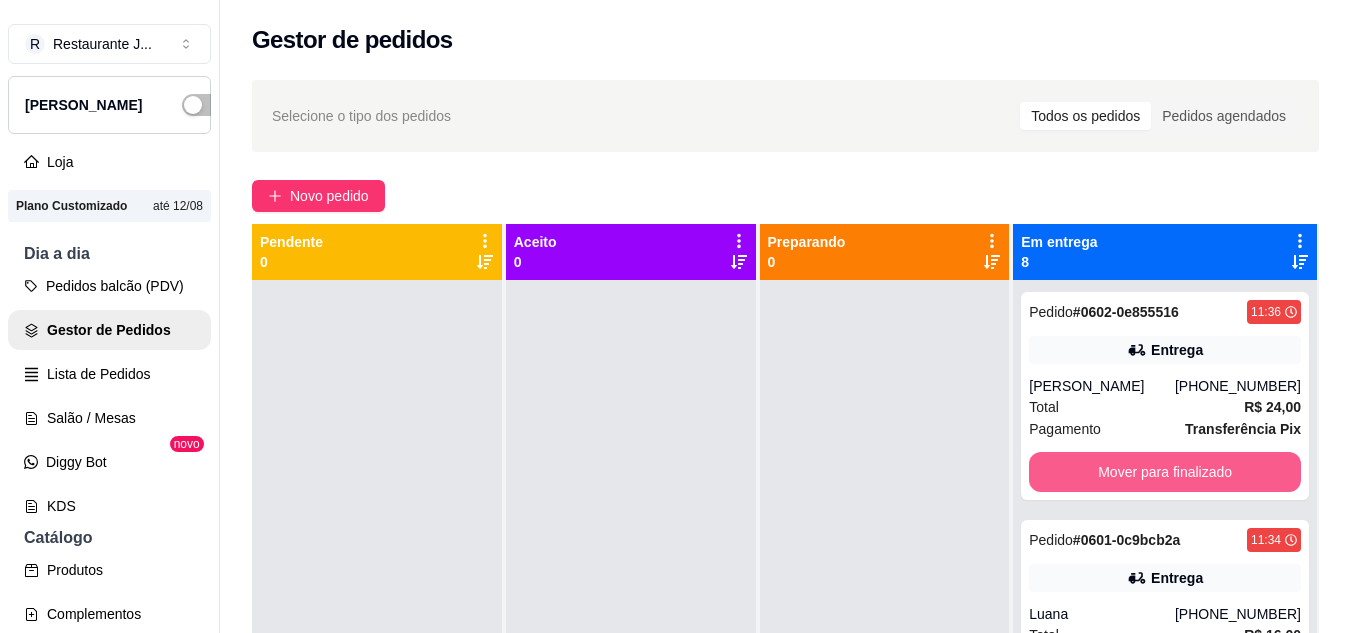 click on "Mover para finalizado" at bounding box center (1165, 472) 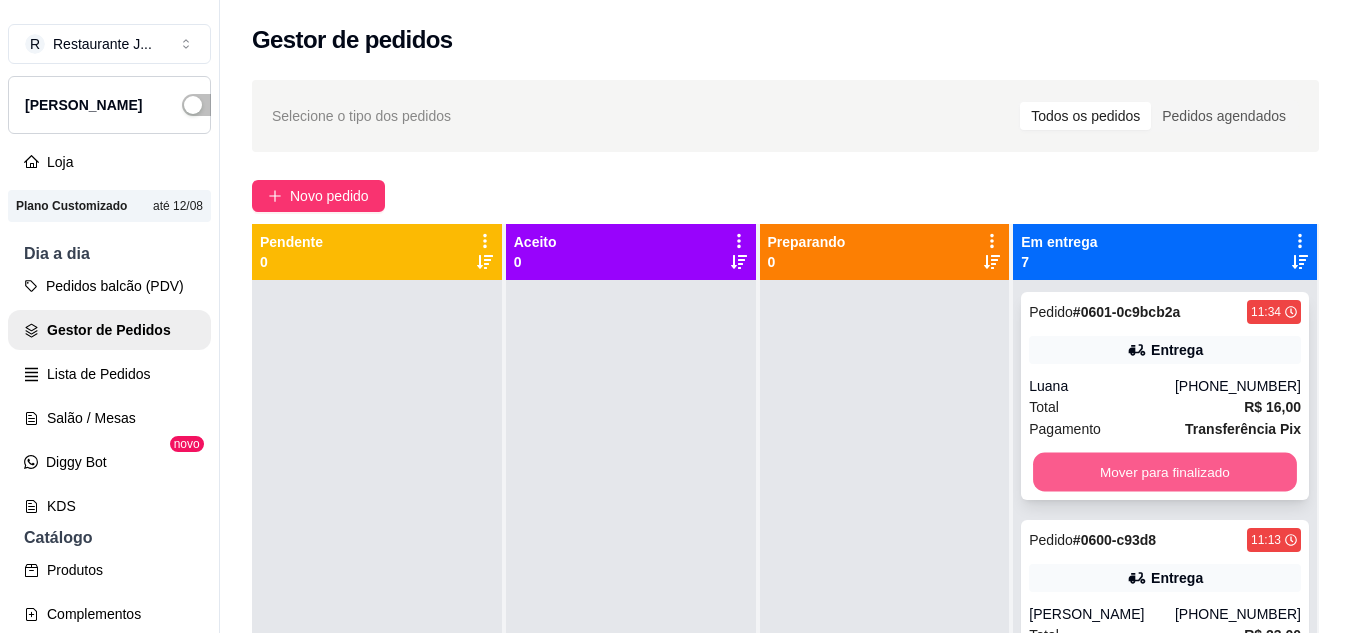click on "Mover para finalizado" at bounding box center (1165, 472) 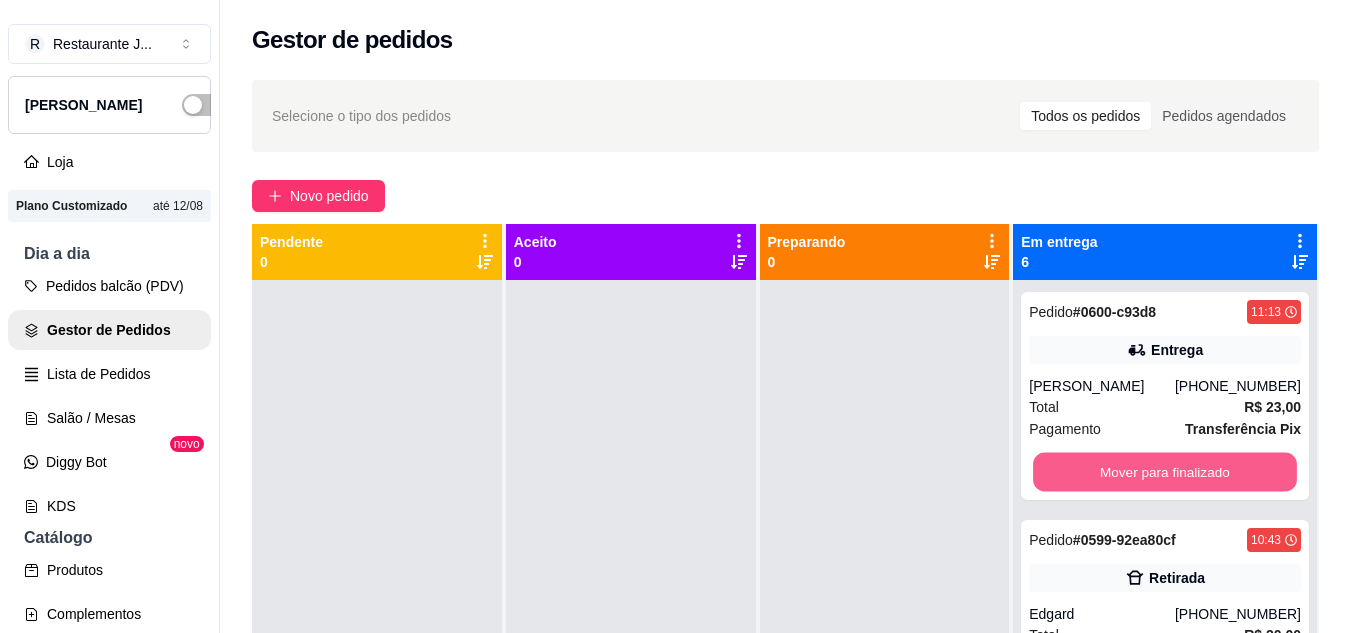 click on "Mover para finalizado" at bounding box center (1165, 472) 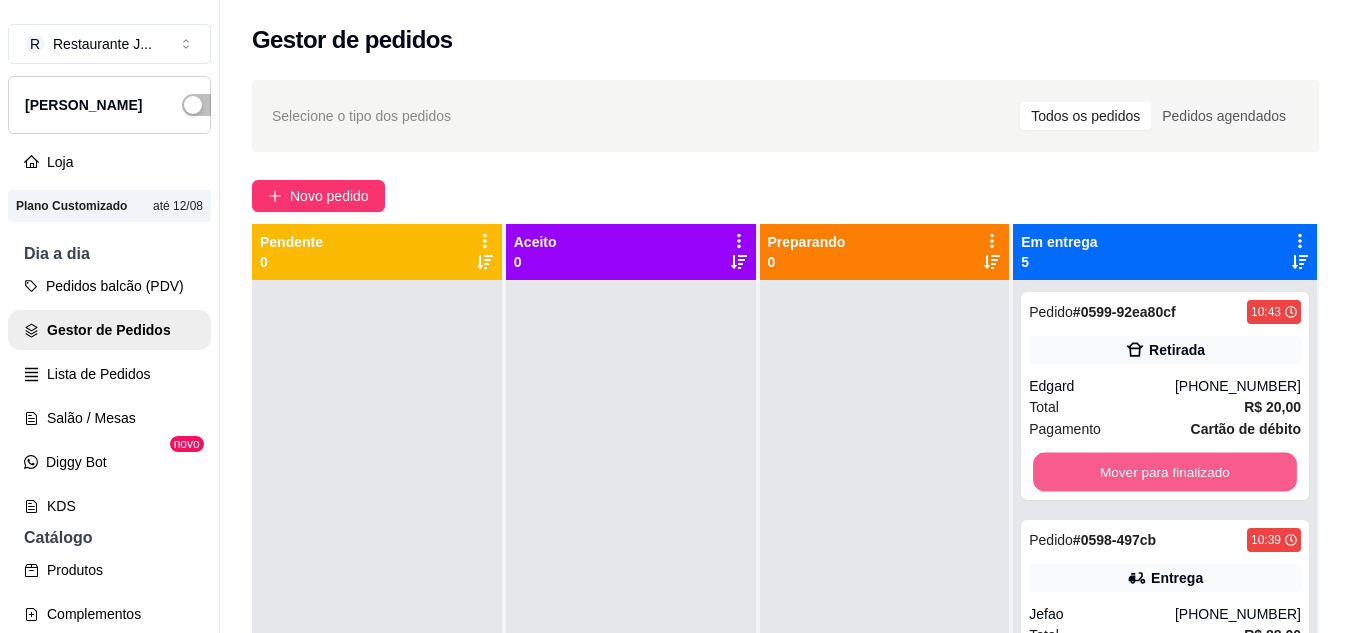 click on "Mover para finalizado" at bounding box center [1165, 472] 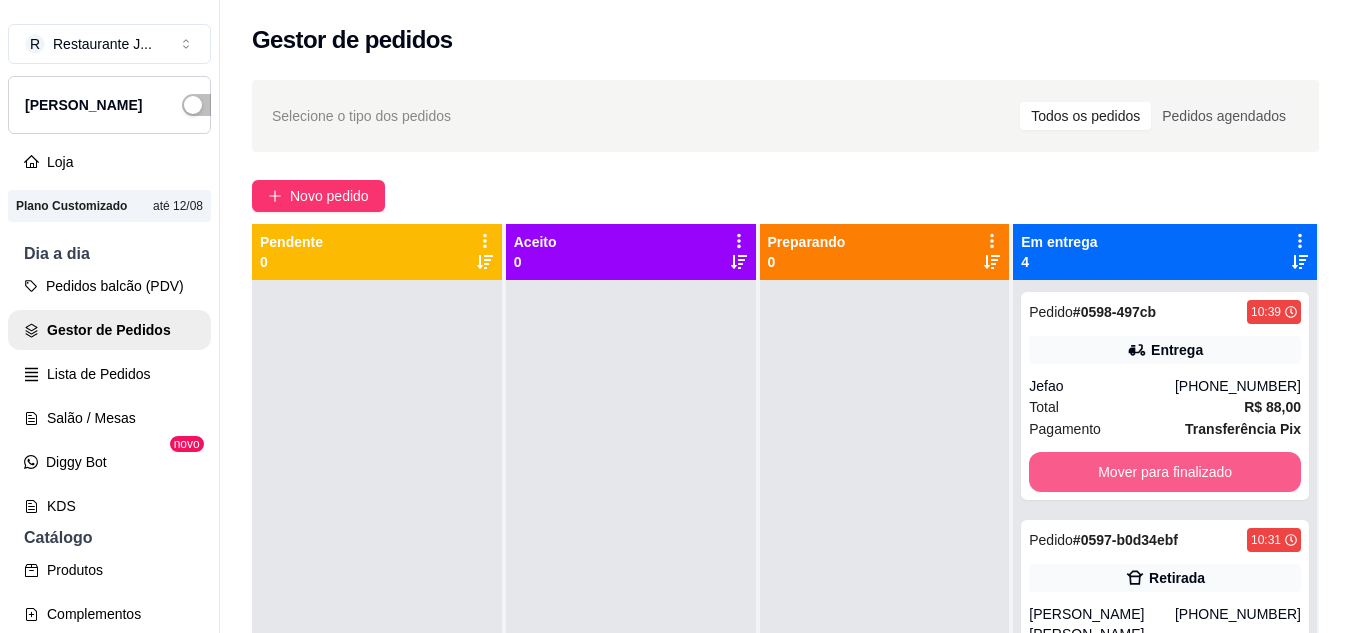 click on "Mover para finalizado" at bounding box center [1165, 472] 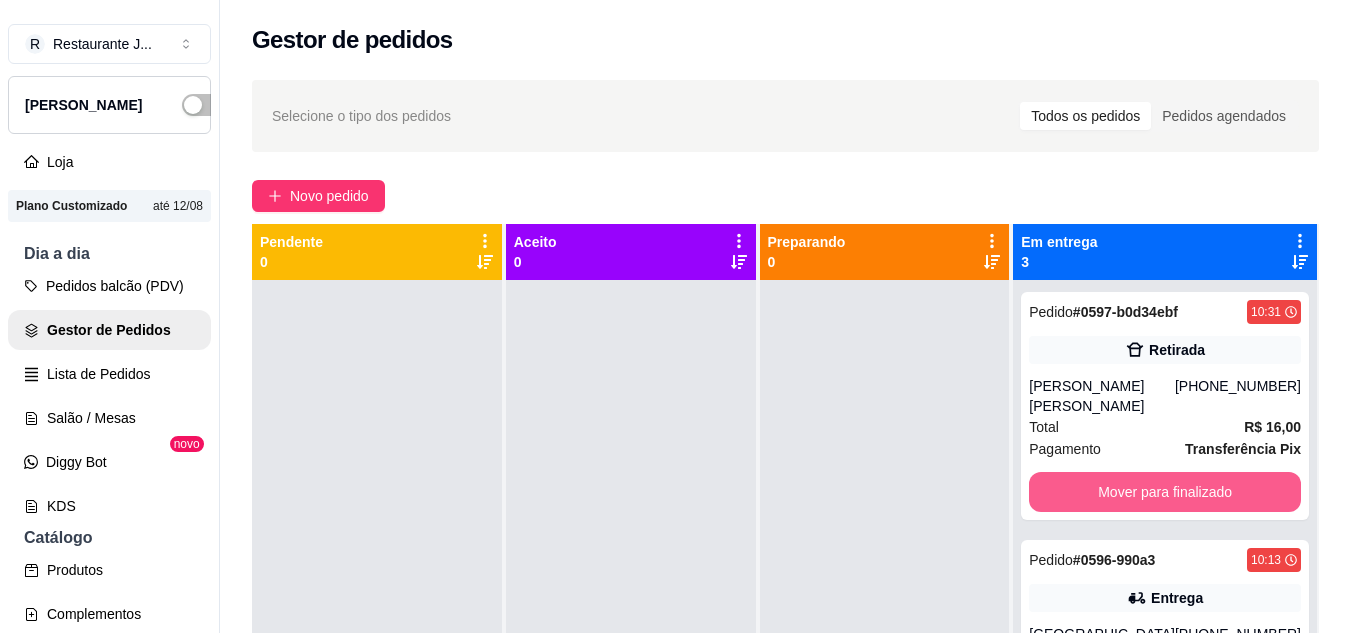 click on "Mover para finalizado" at bounding box center (1165, 492) 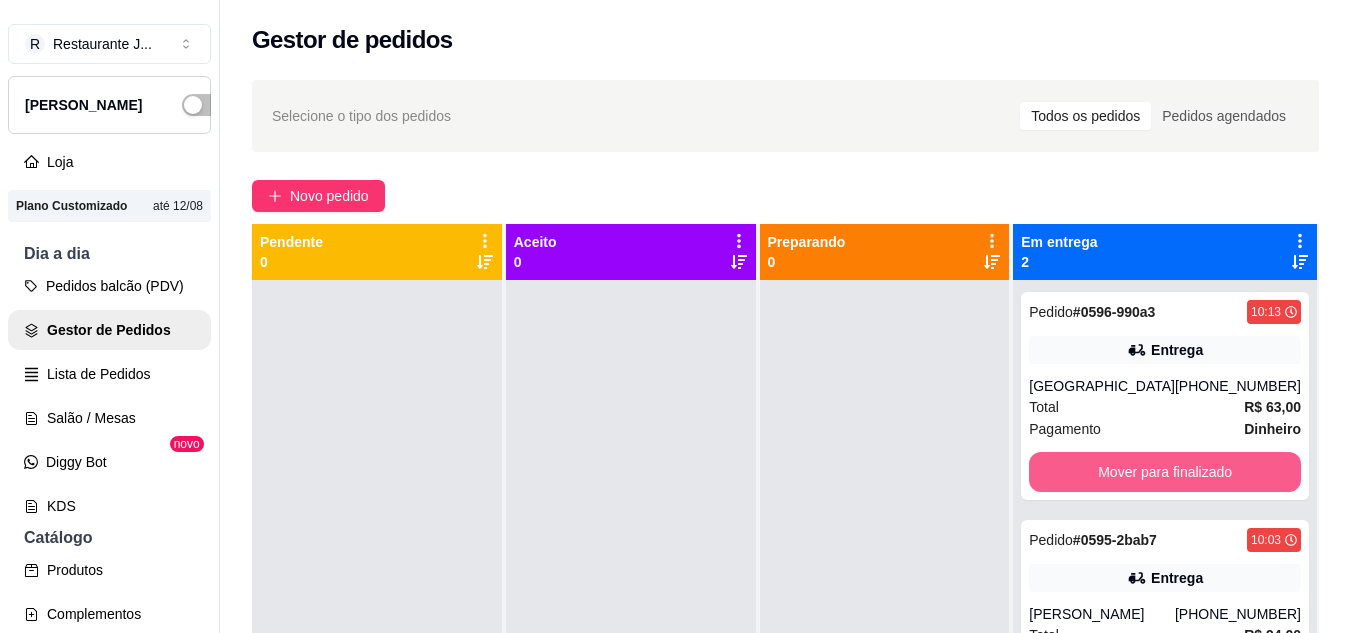 click on "Mover para finalizado" at bounding box center [1165, 472] 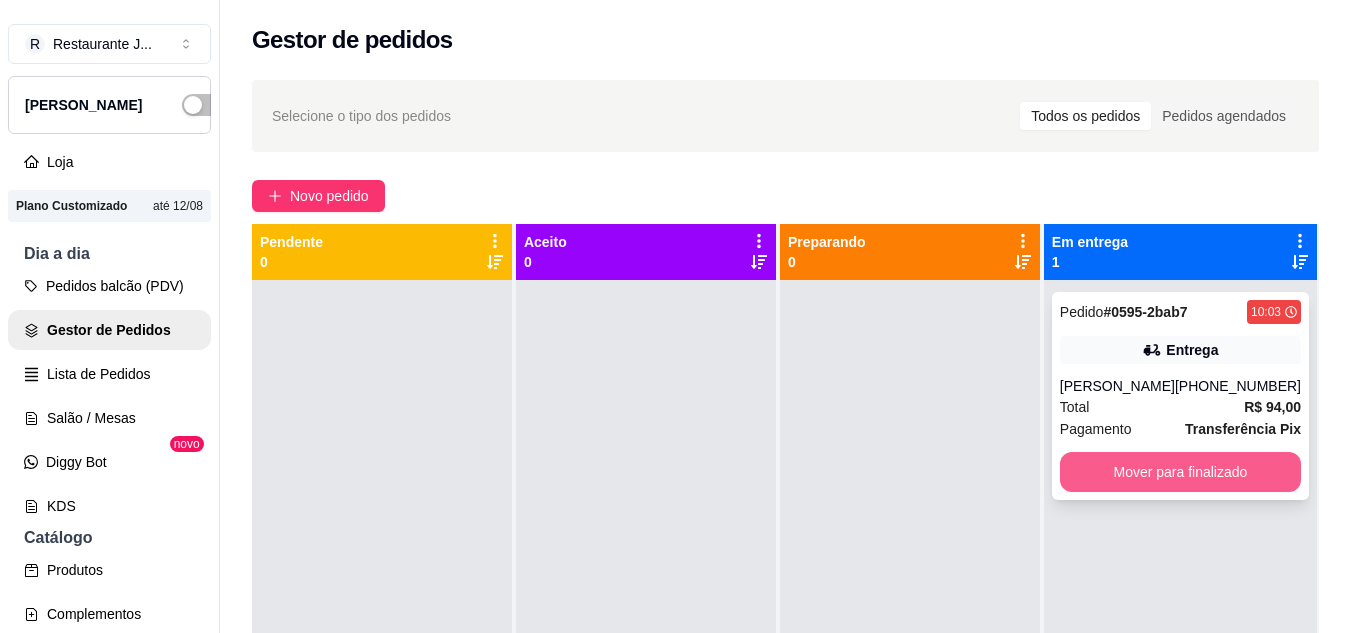 click on "Mover para finalizado" at bounding box center [1180, 472] 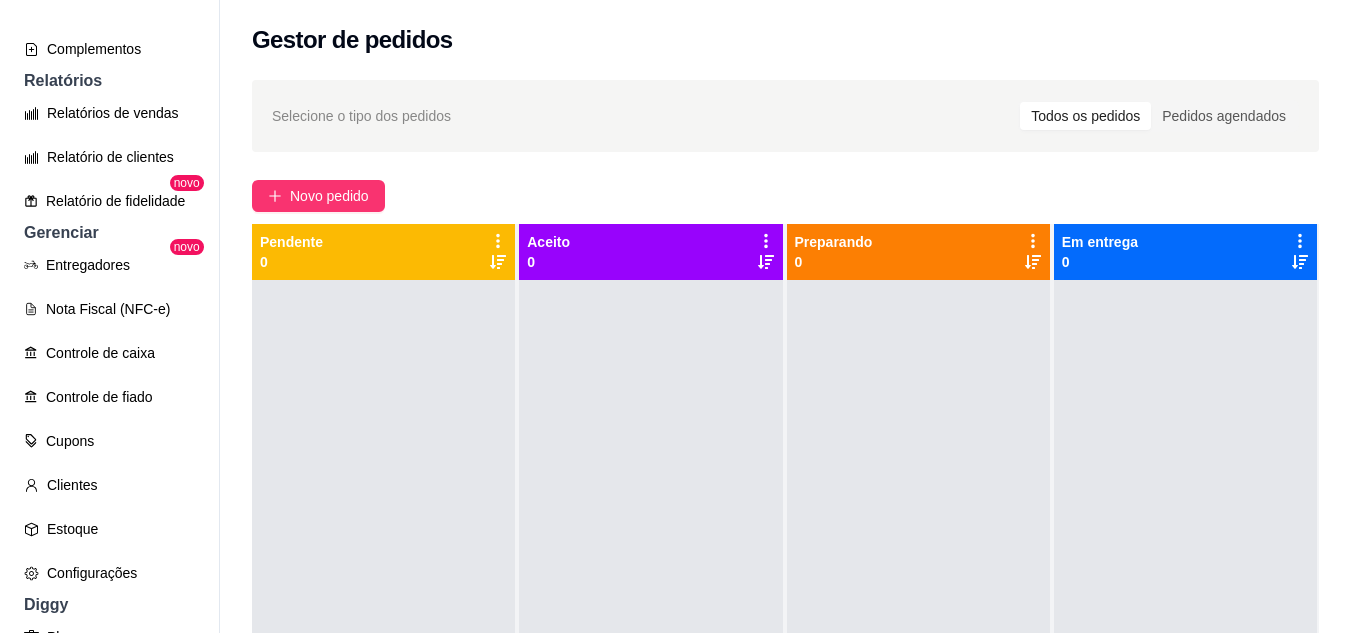 scroll, scrollTop: 585, scrollLeft: 0, axis: vertical 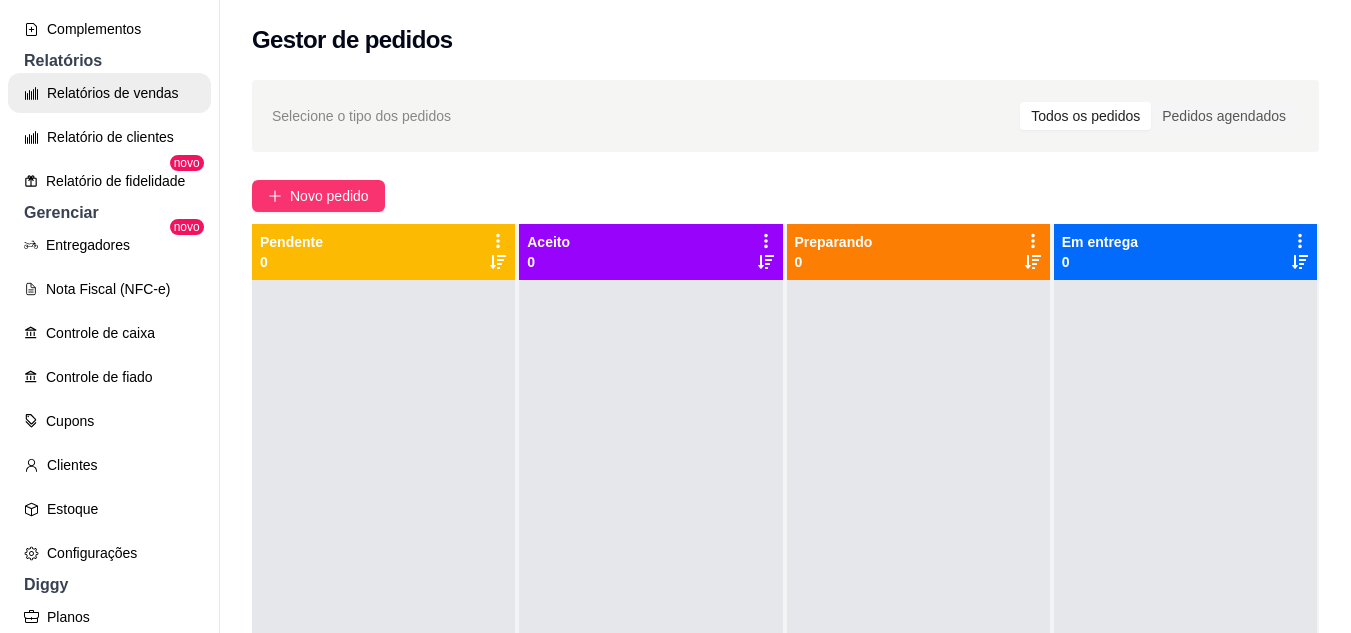 click on "Relatórios de vendas" at bounding box center (109, 93) 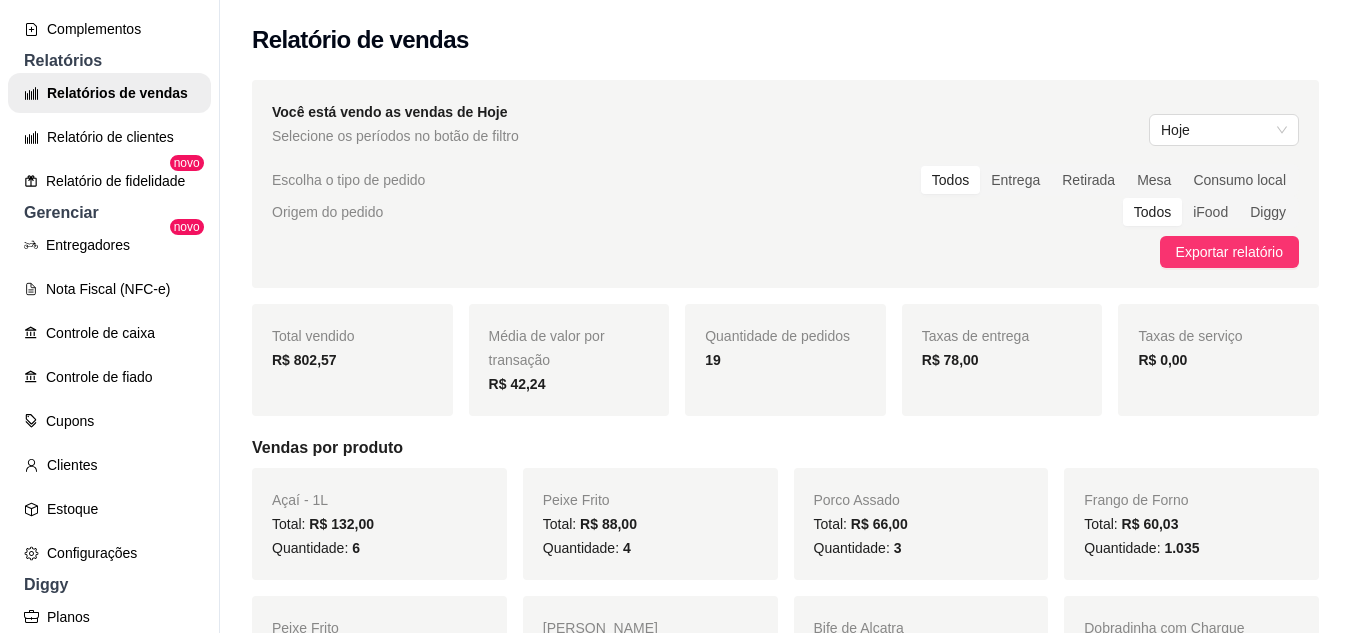 scroll, scrollTop: 32, scrollLeft: 0, axis: vertical 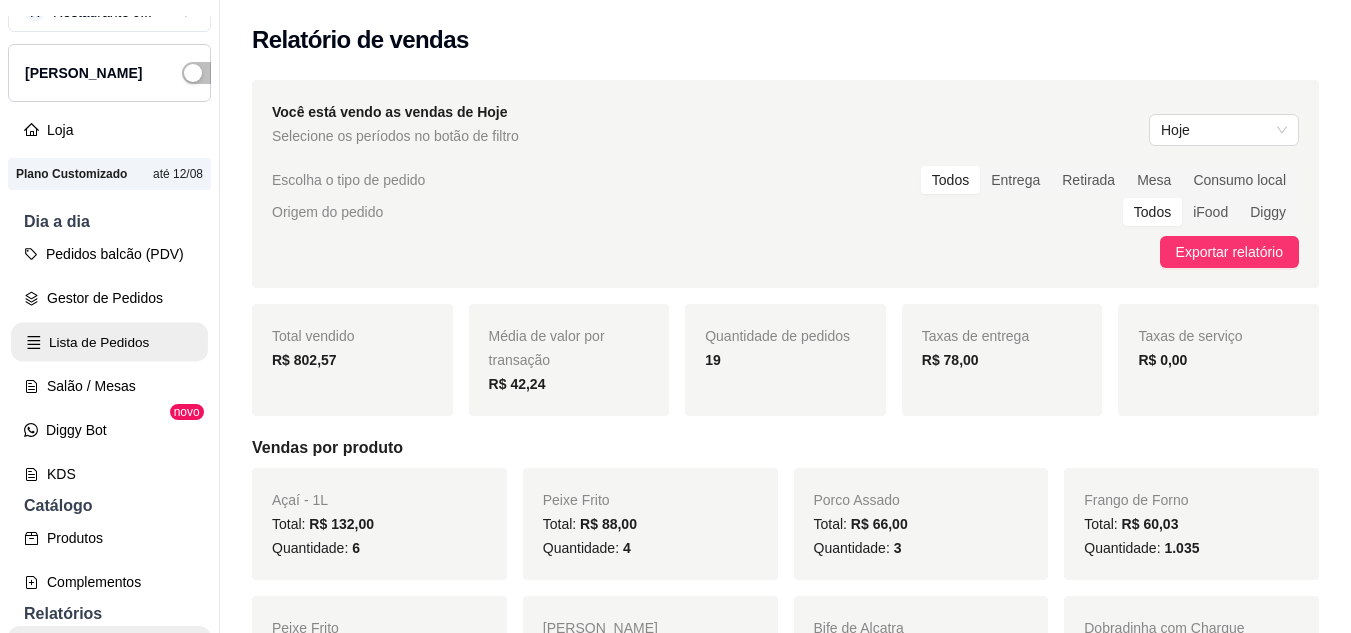 click on "Lista de Pedidos" at bounding box center [109, 342] 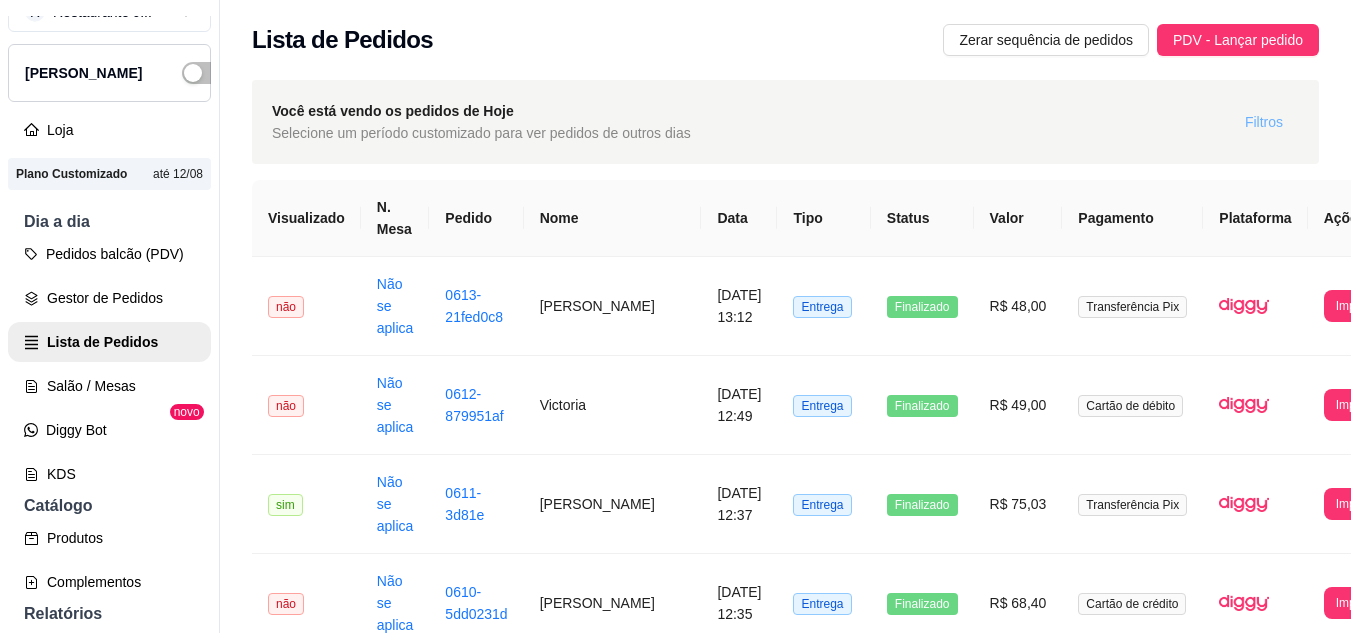 click on "Filtros" at bounding box center (1264, 122) 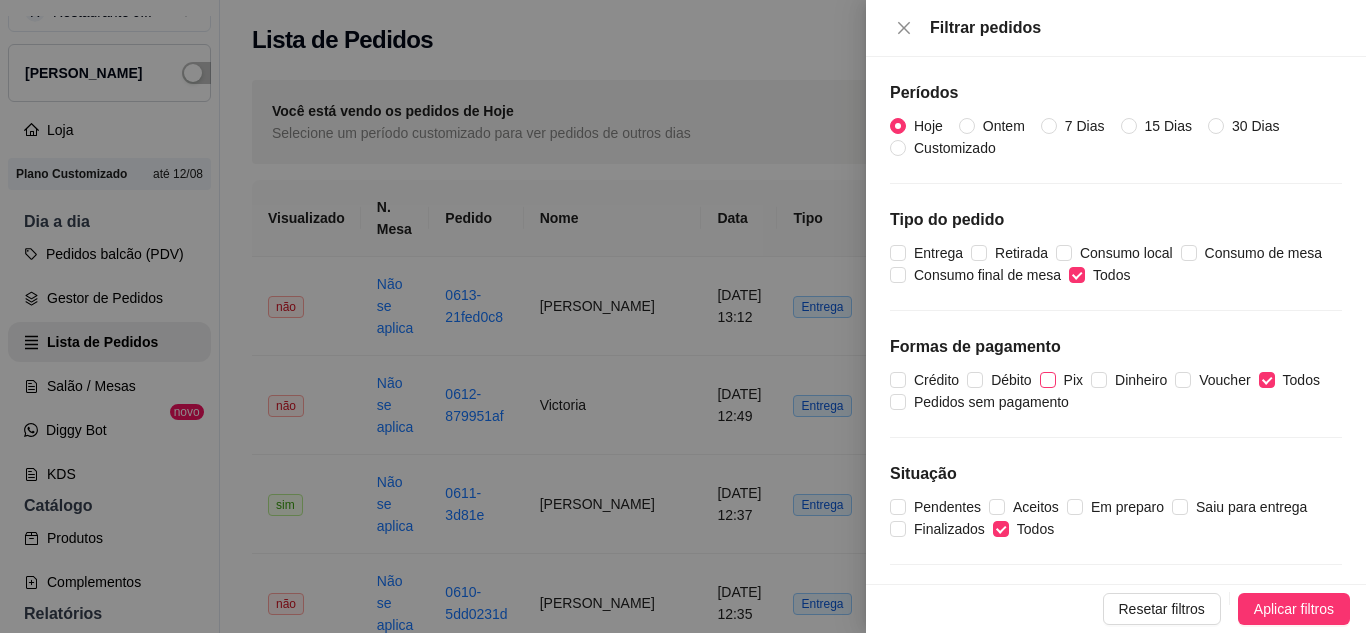 click on "Pix" at bounding box center (1048, 380) 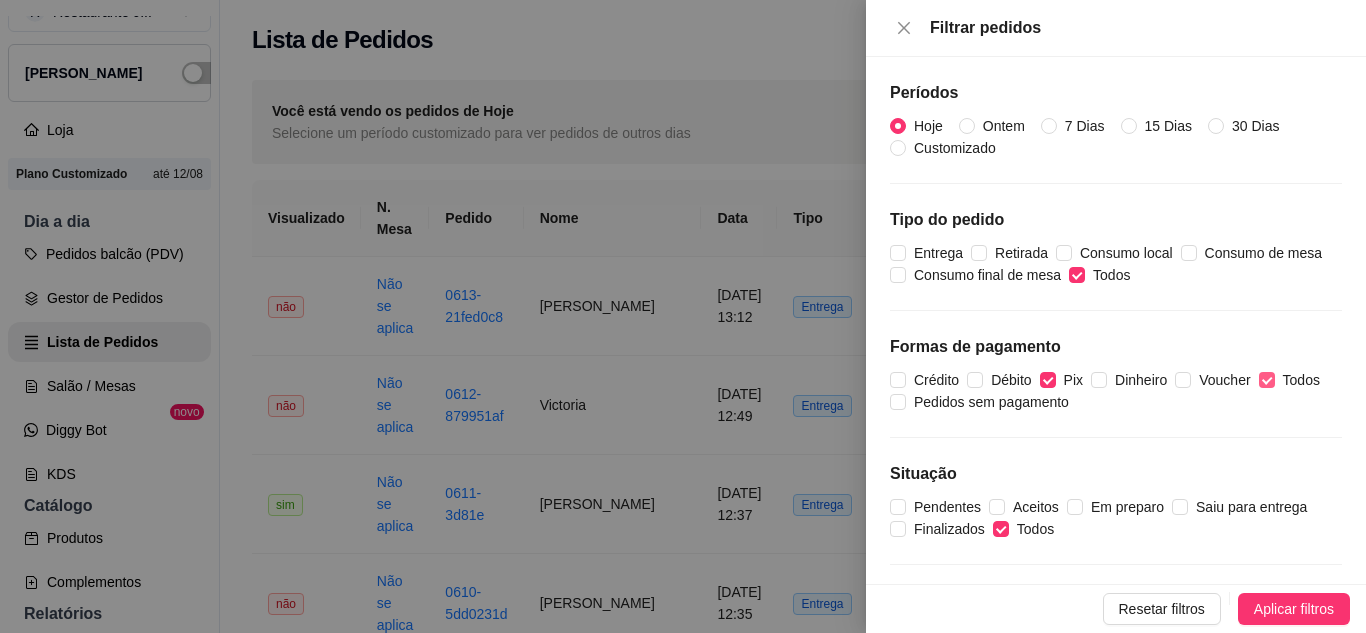 click on "Todos" at bounding box center (1267, 380) 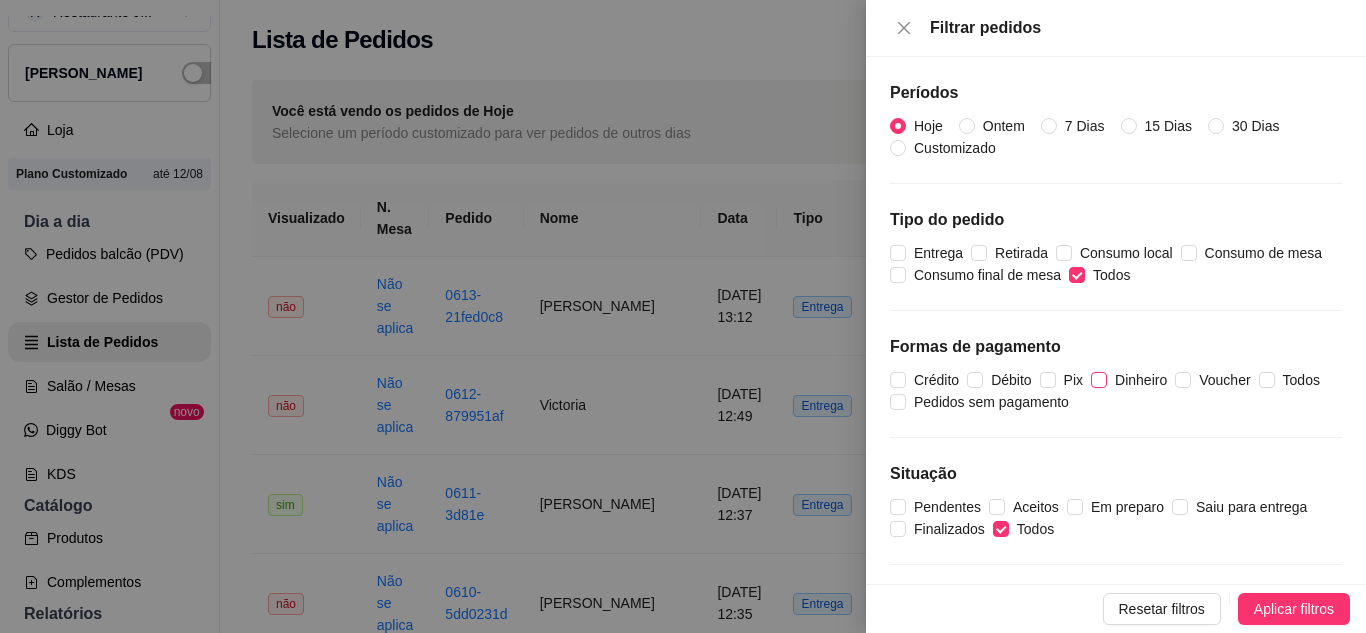 click on "Dinheiro" at bounding box center (1141, 380) 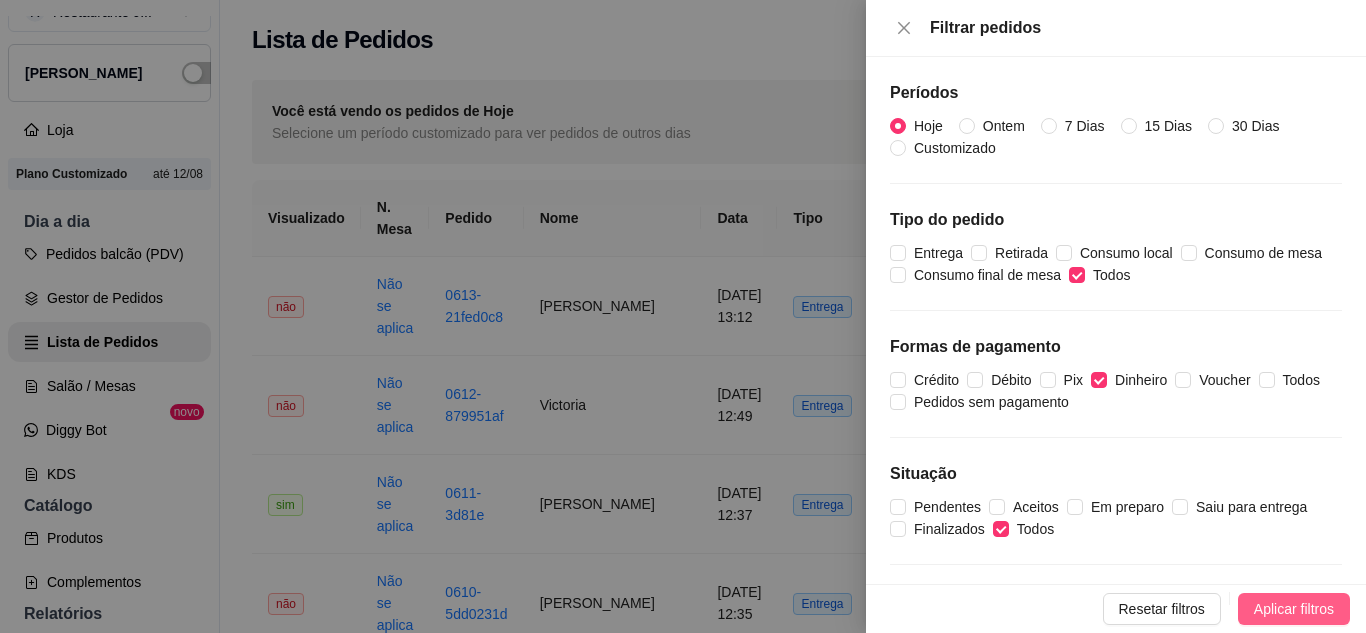 click on "Aplicar filtros" at bounding box center [1294, 609] 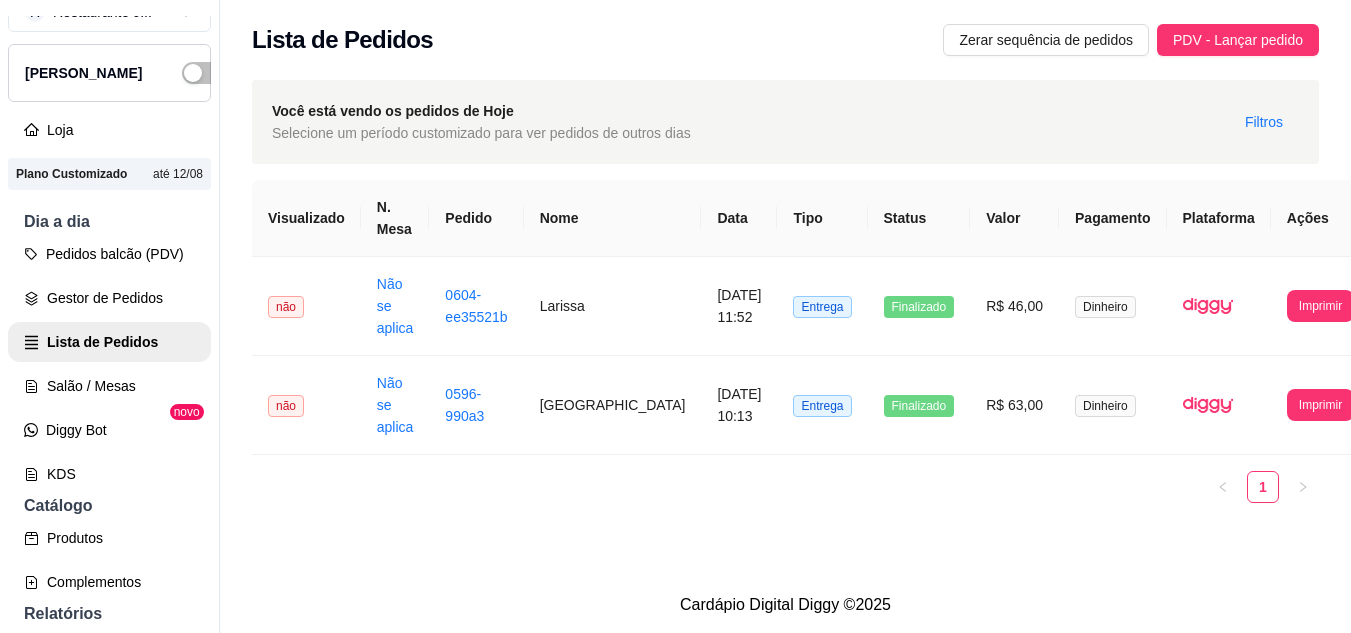type 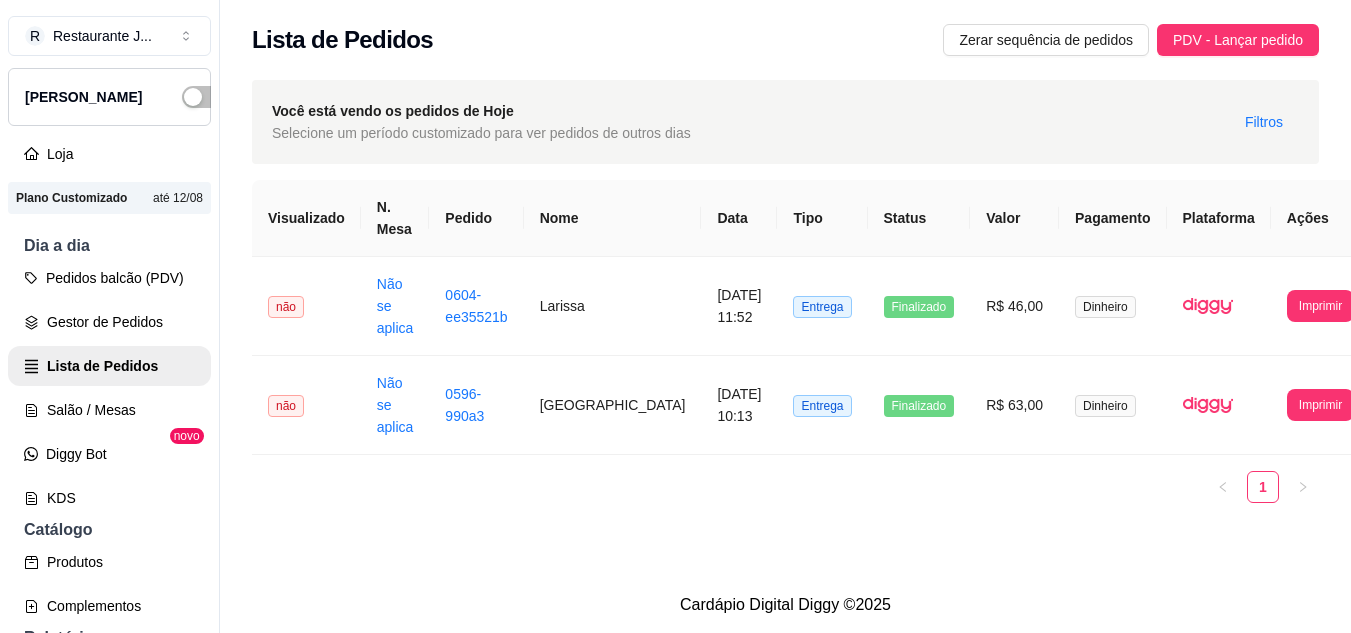 type 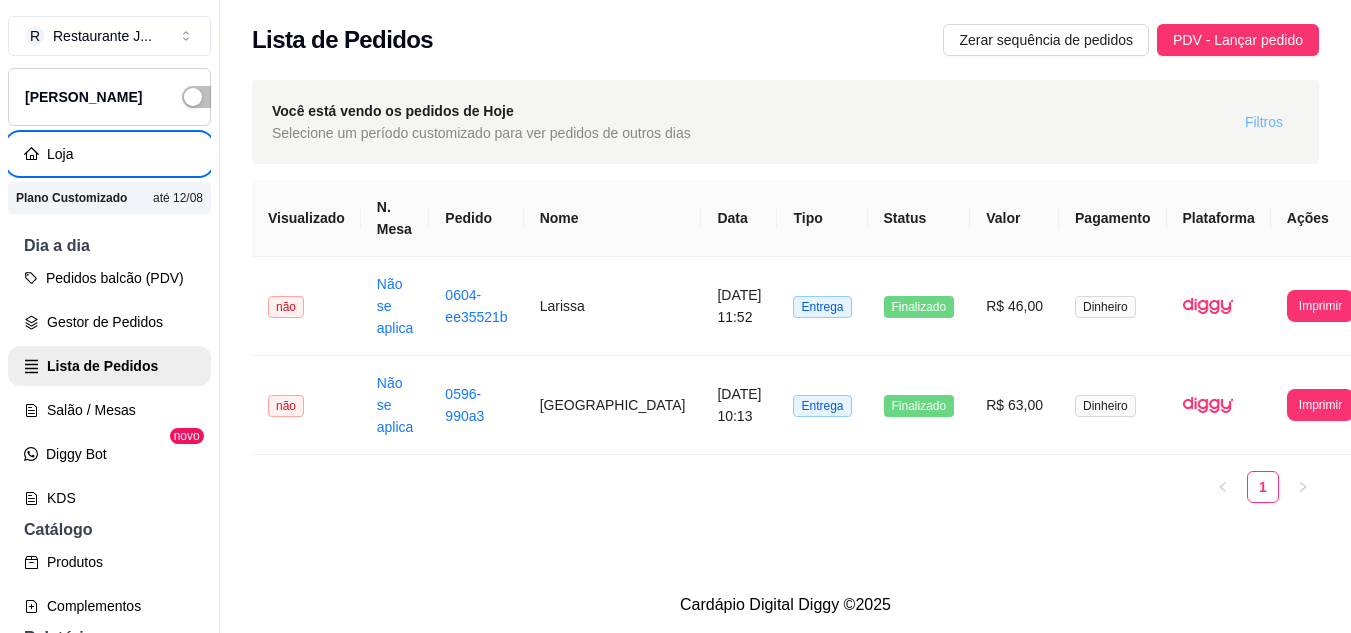 click on "Filtros" at bounding box center (1264, 122) 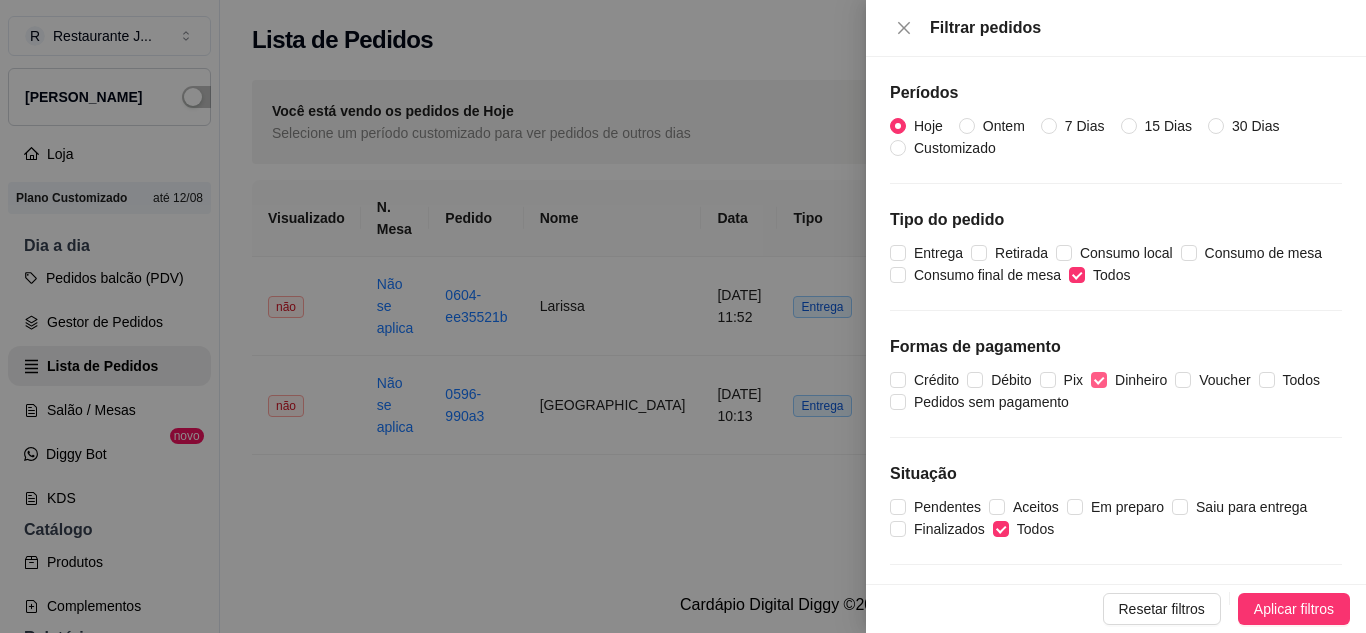click on "Dinheiro" at bounding box center (1099, 380) 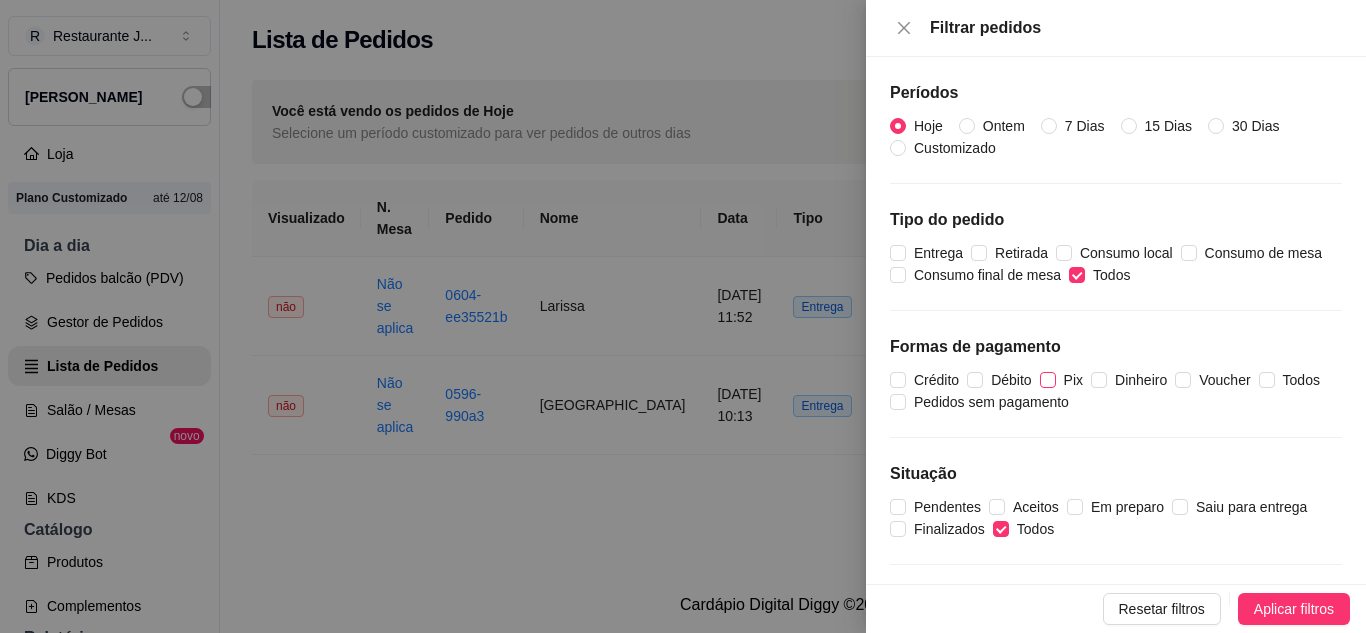 click on "Pix" at bounding box center (1048, 380) 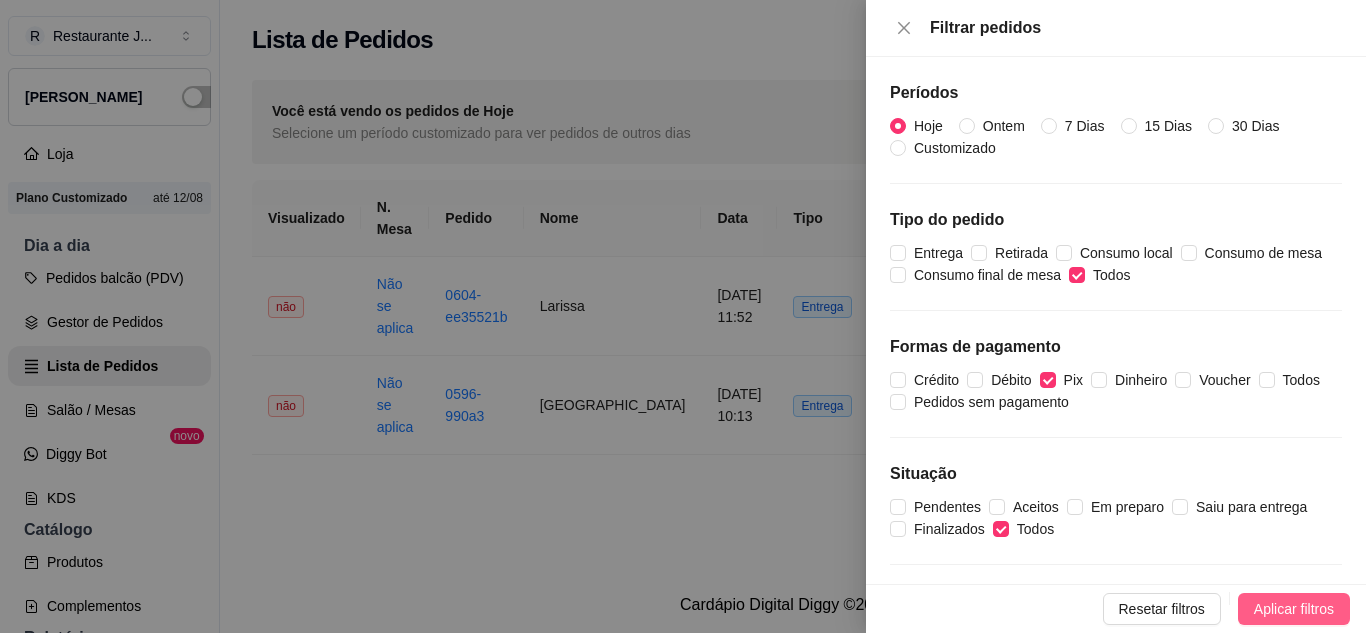 click on "Aplicar filtros" at bounding box center [1294, 609] 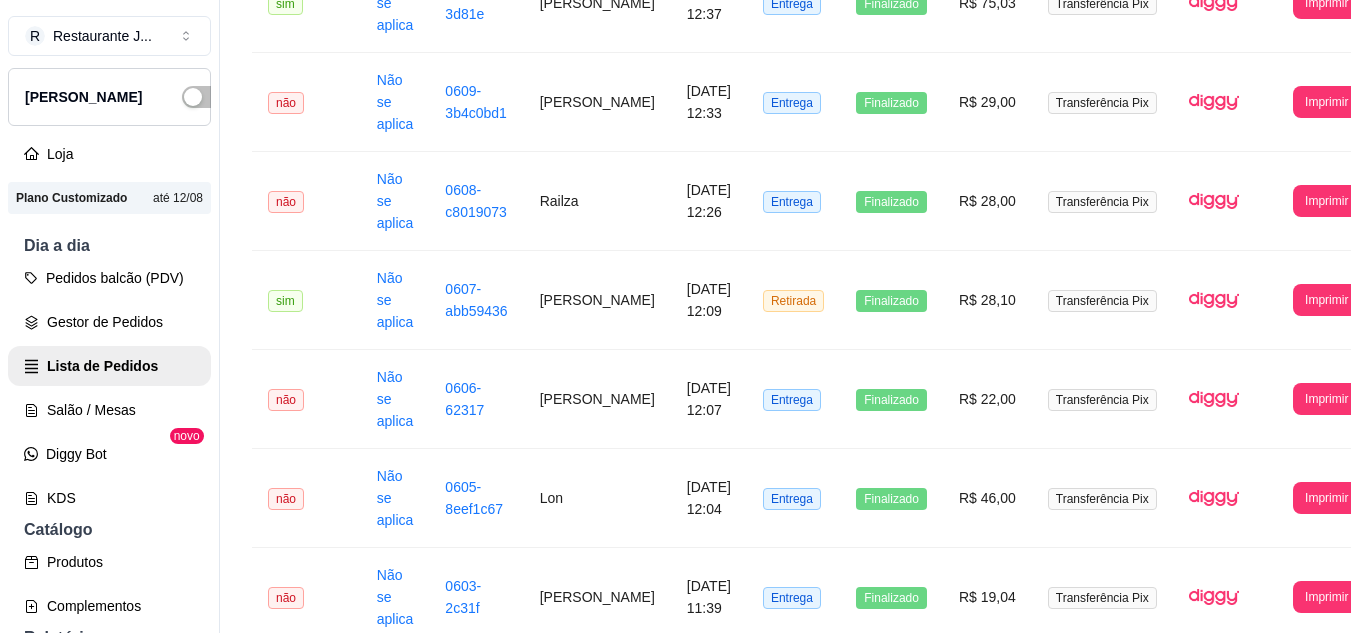 scroll, scrollTop: 411, scrollLeft: 0, axis: vertical 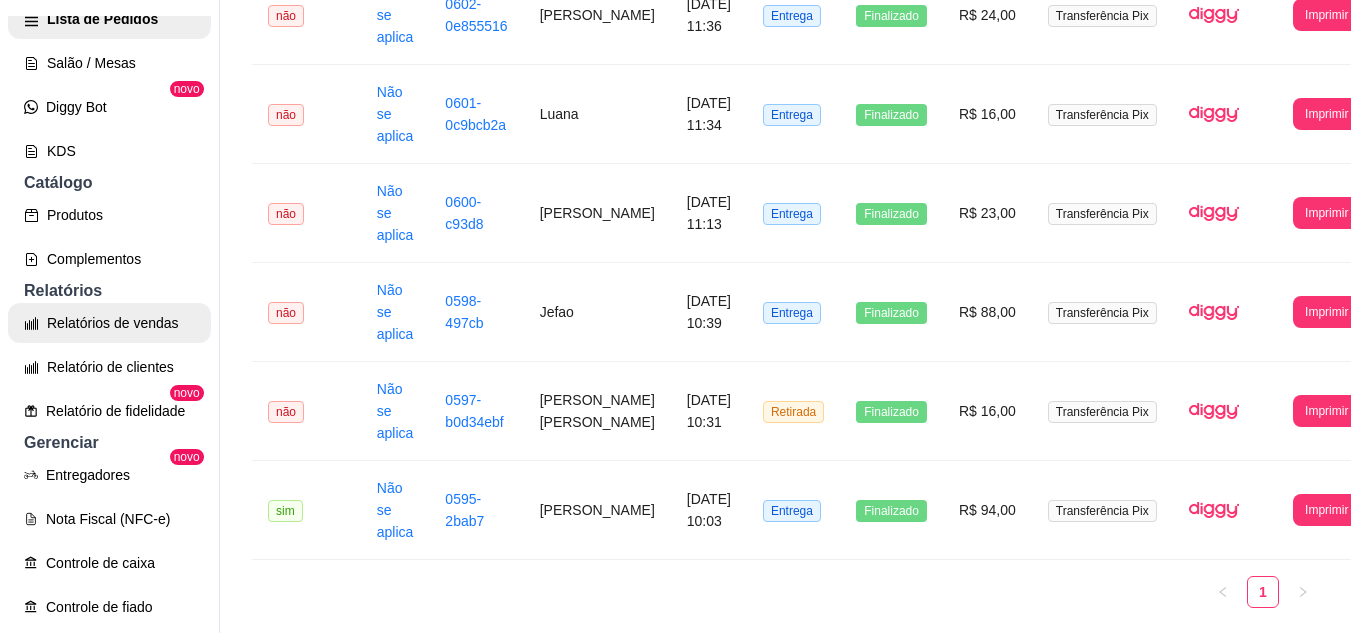 click on "Relatórios de vendas" at bounding box center (109, 323) 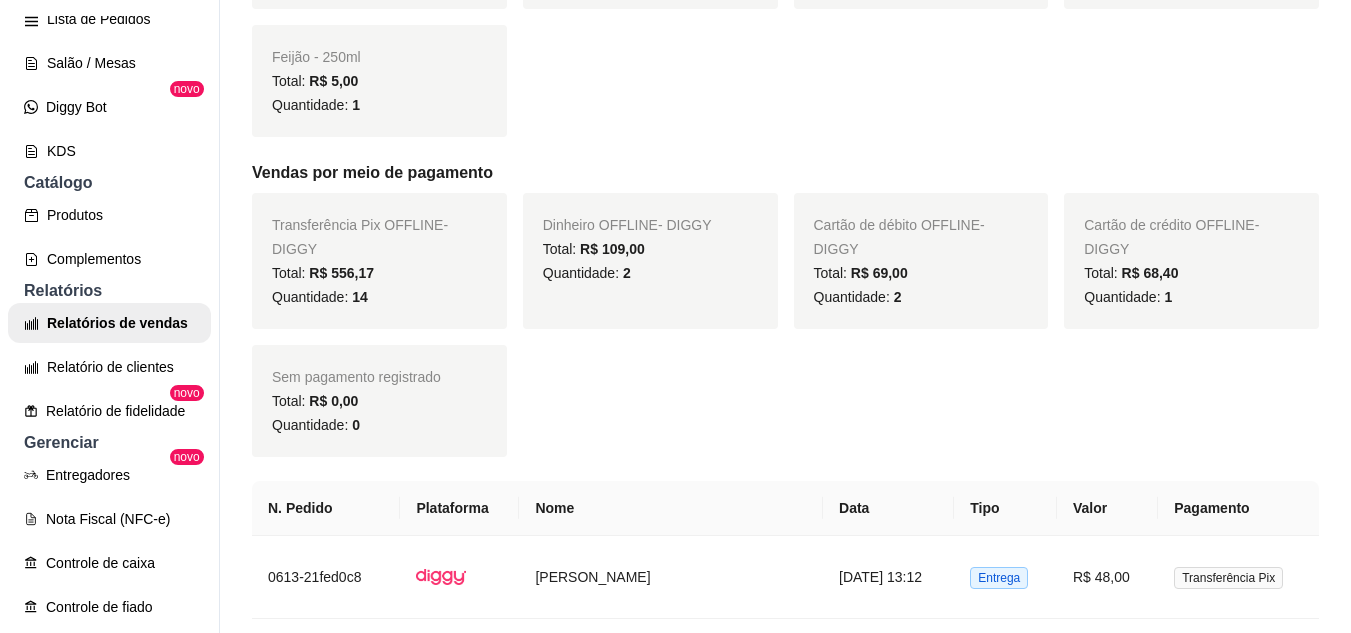 scroll, scrollTop: 0, scrollLeft: 0, axis: both 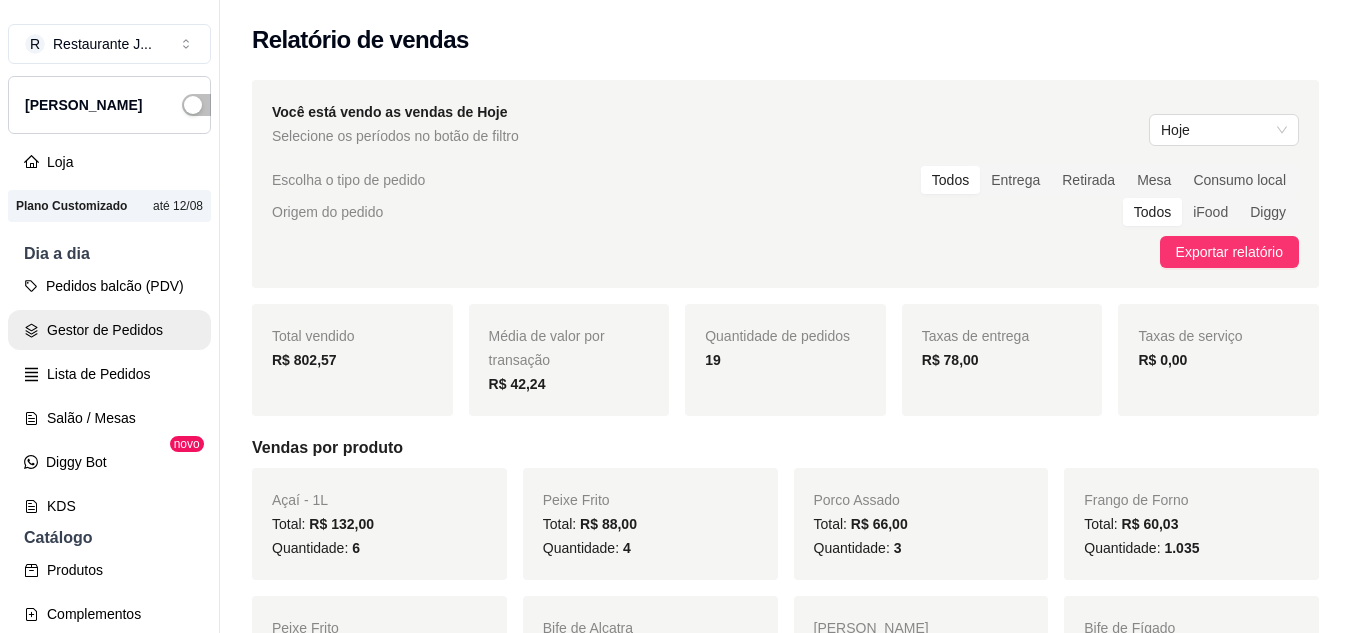 click on "Gestor de Pedidos" at bounding box center [109, 330] 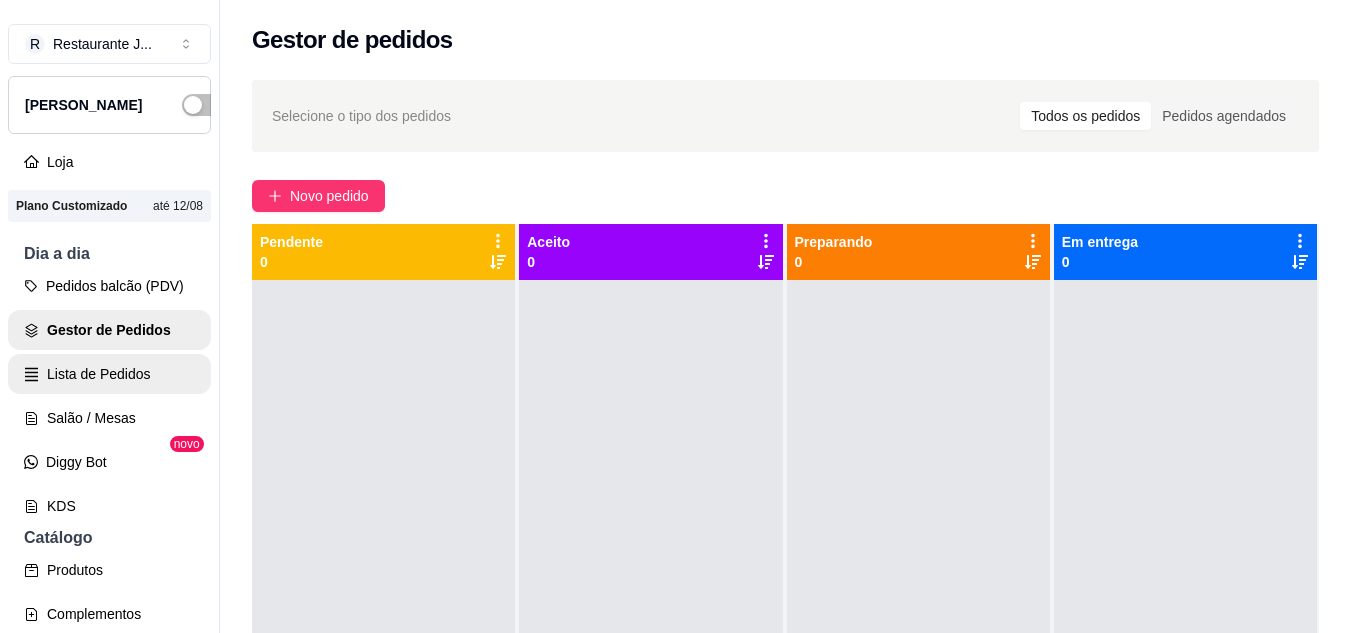 click on "Lista de Pedidos" at bounding box center (109, 374) 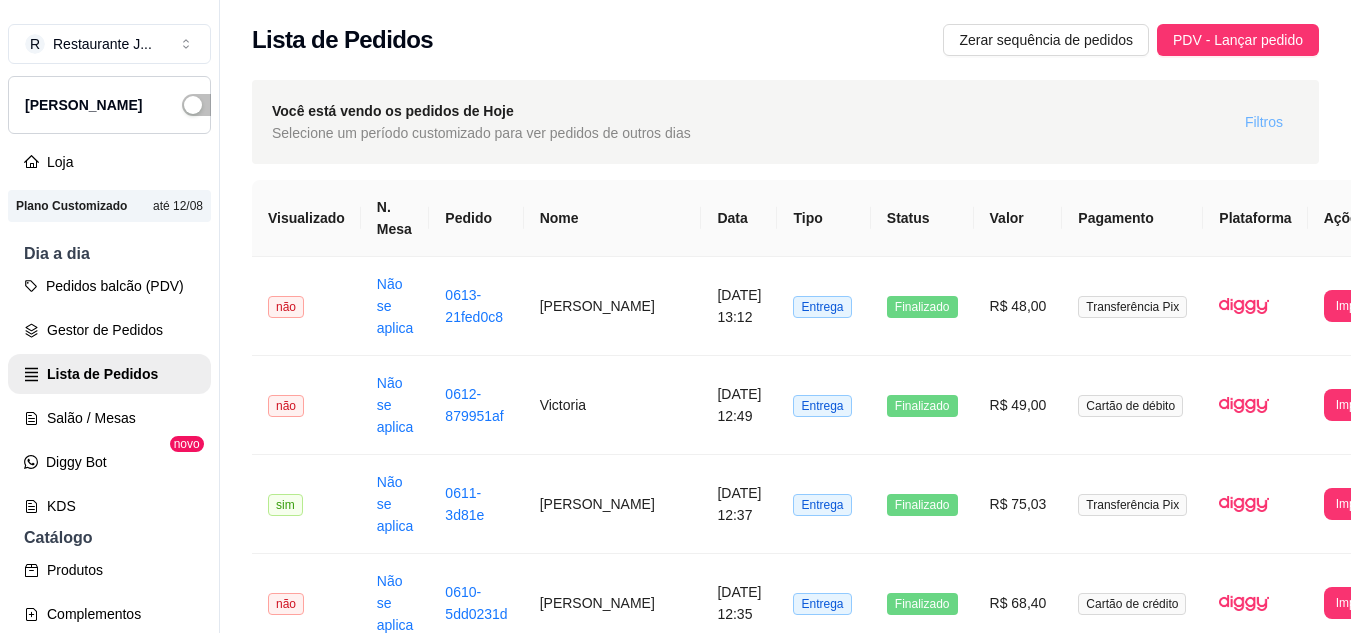 click on "Filtros" at bounding box center [1264, 122] 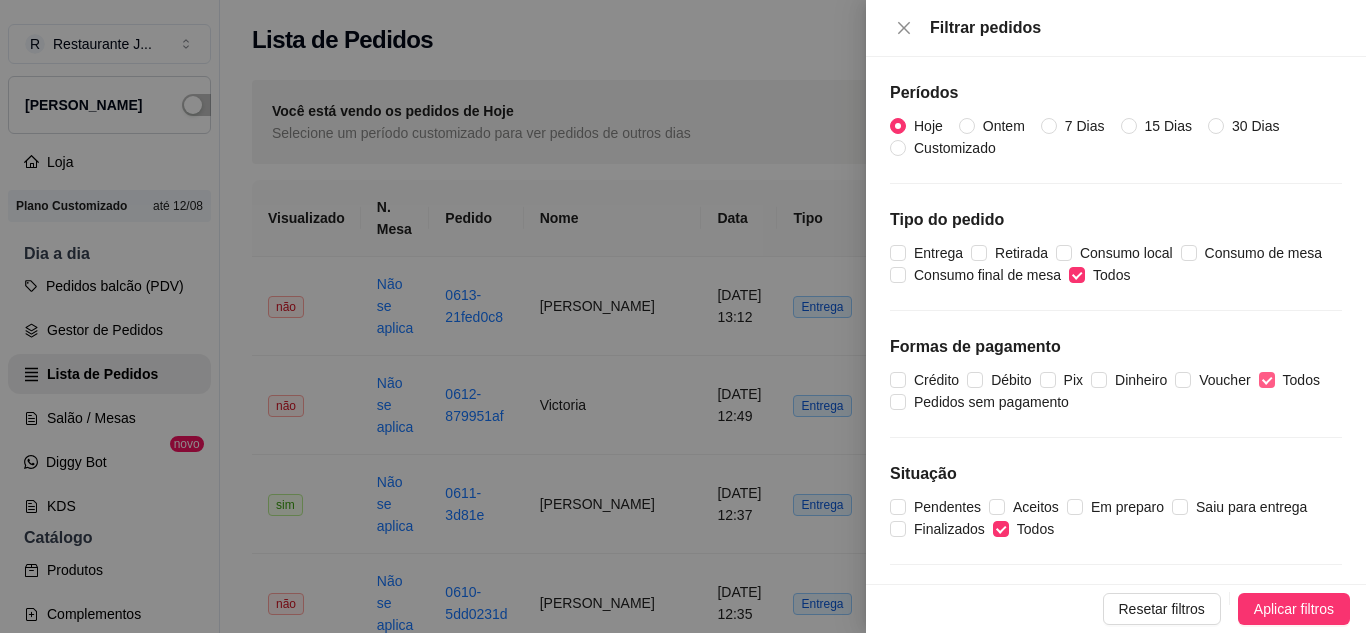 click on "Todos" at bounding box center [1267, 380] 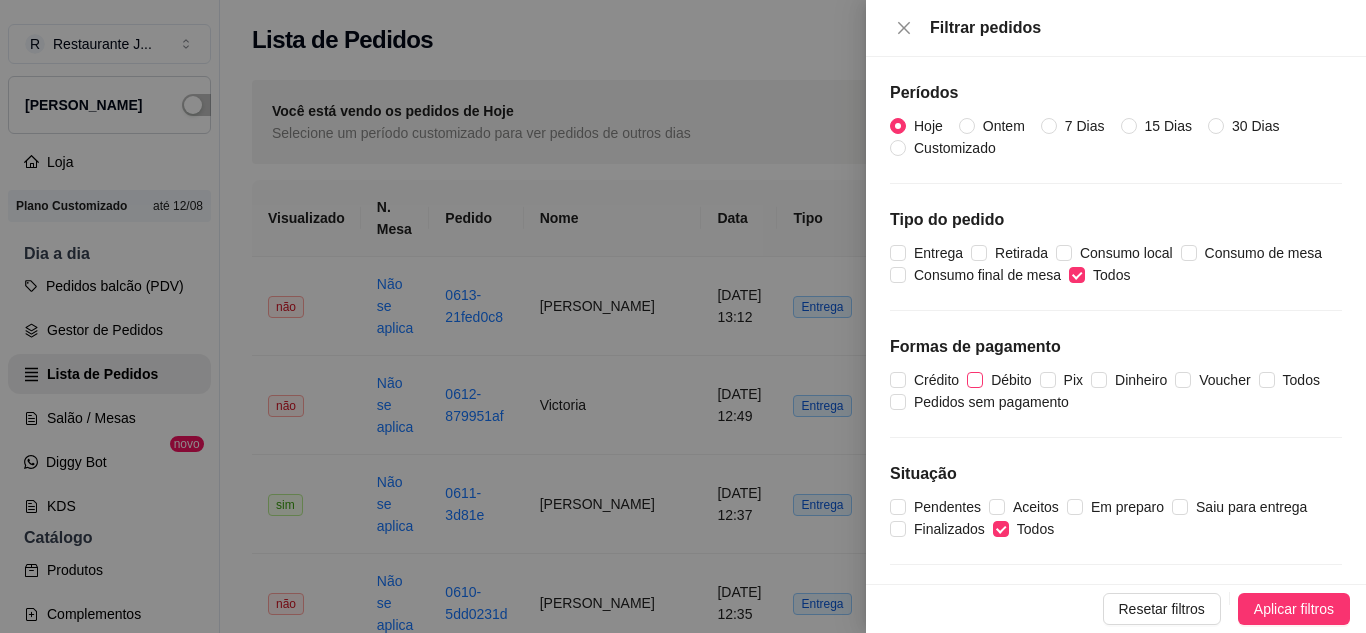 click on "Débito" at bounding box center (975, 380) 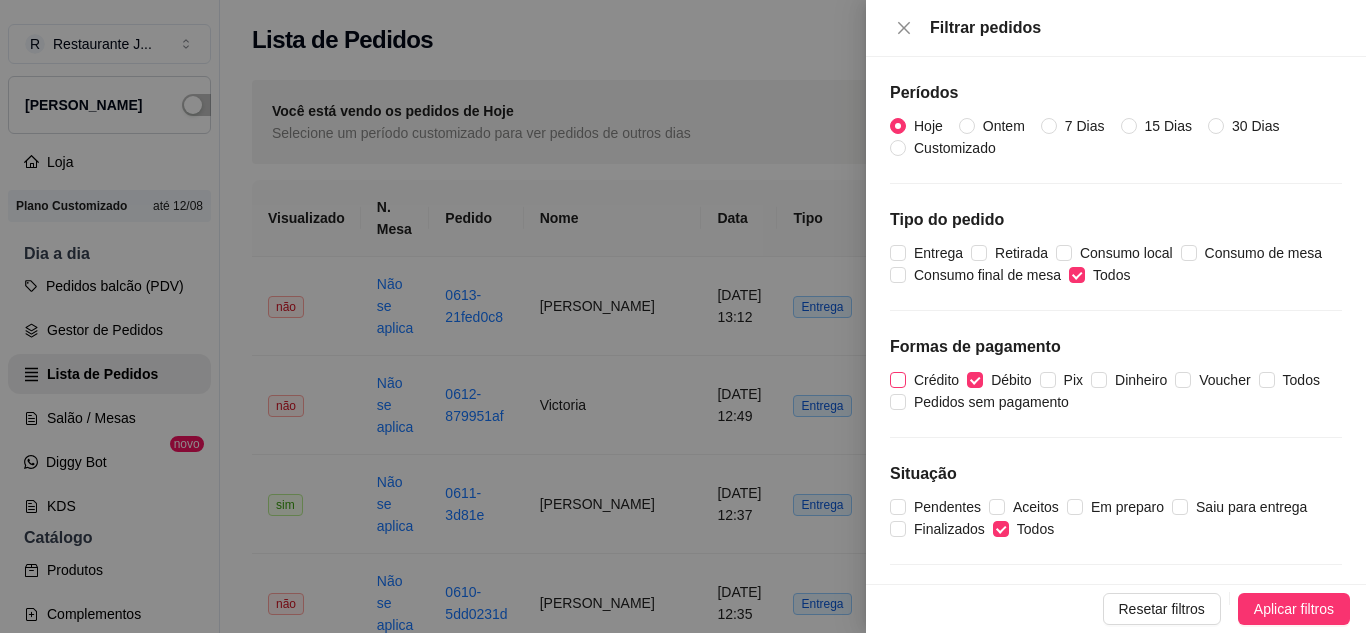 click on "Crédito" at bounding box center (898, 380) 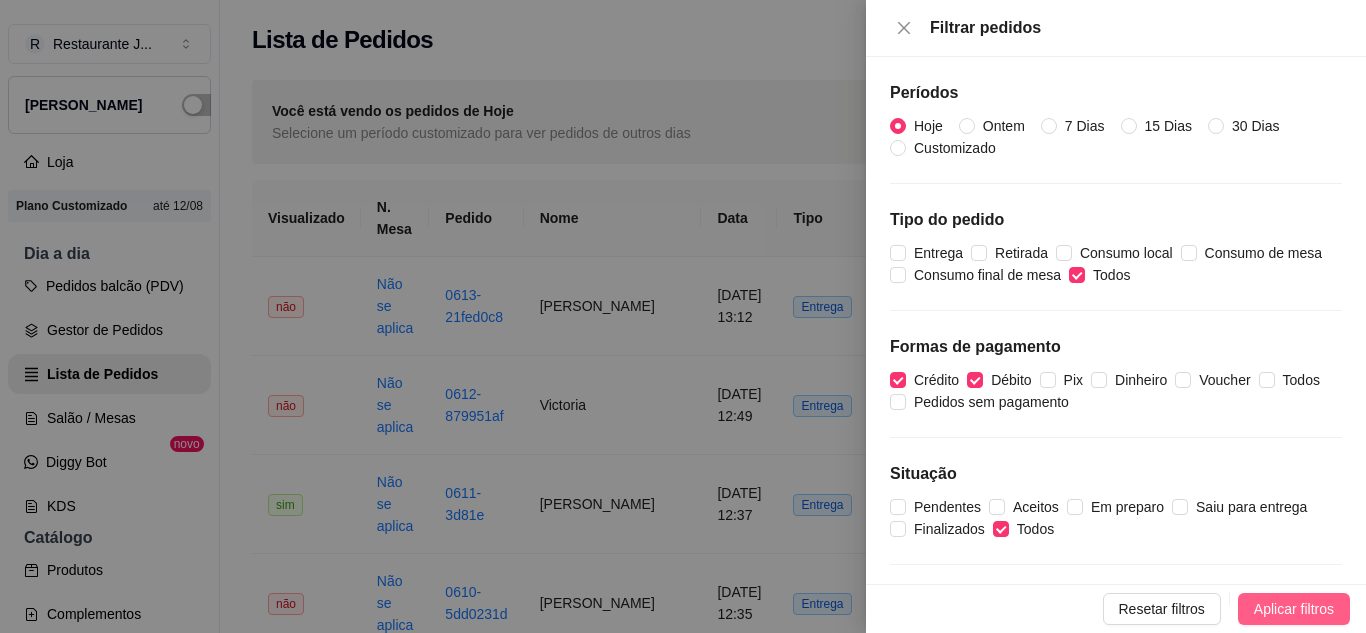click on "Aplicar filtros" at bounding box center (1294, 609) 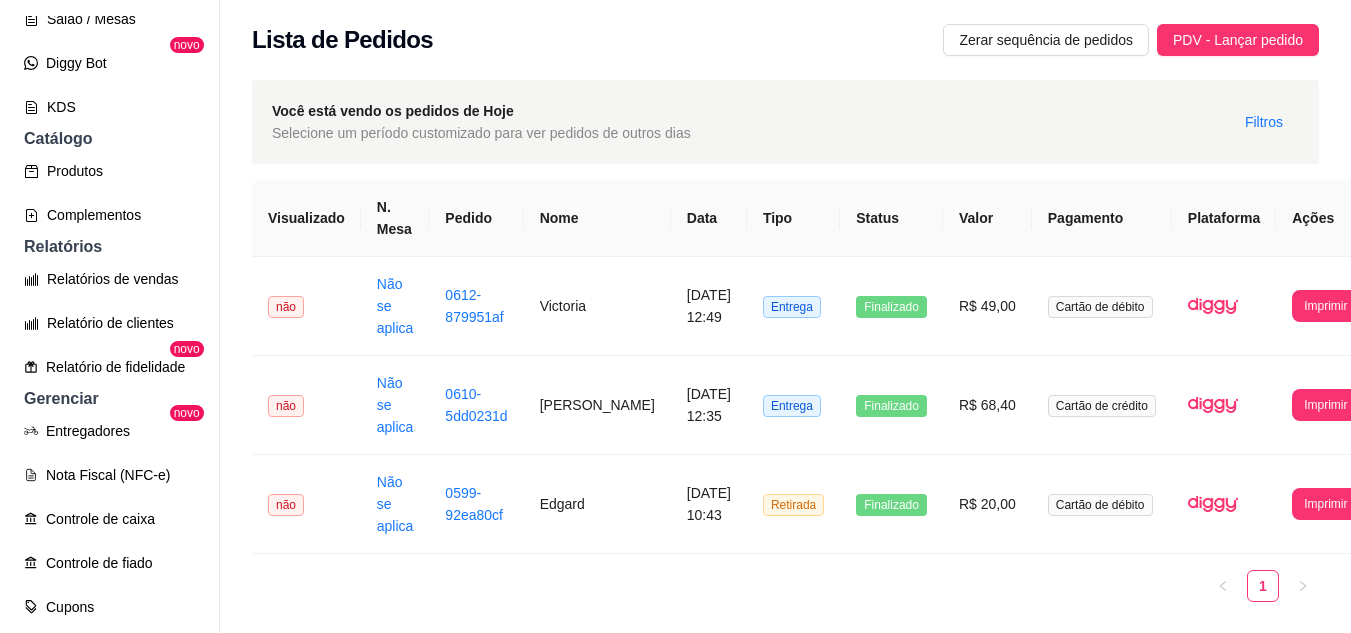 scroll, scrollTop: 501, scrollLeft: 0, axis: vertical 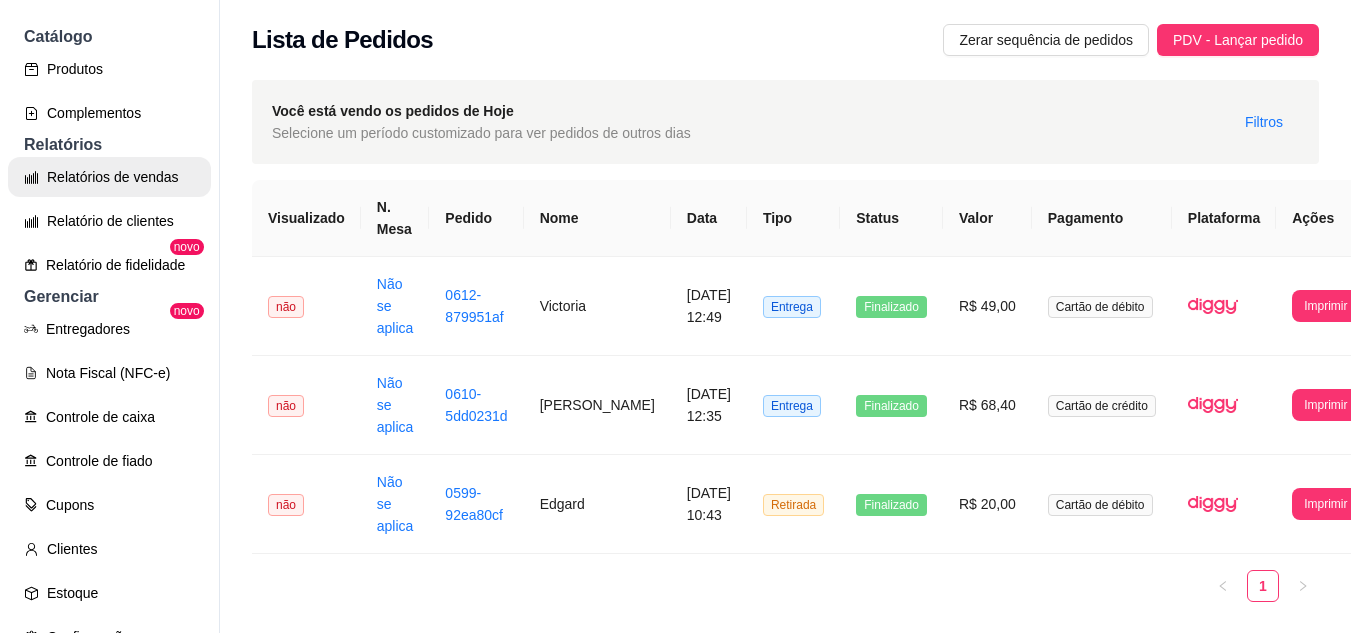 click on "Relatórios de vendas" at bounding box center [109, 177] 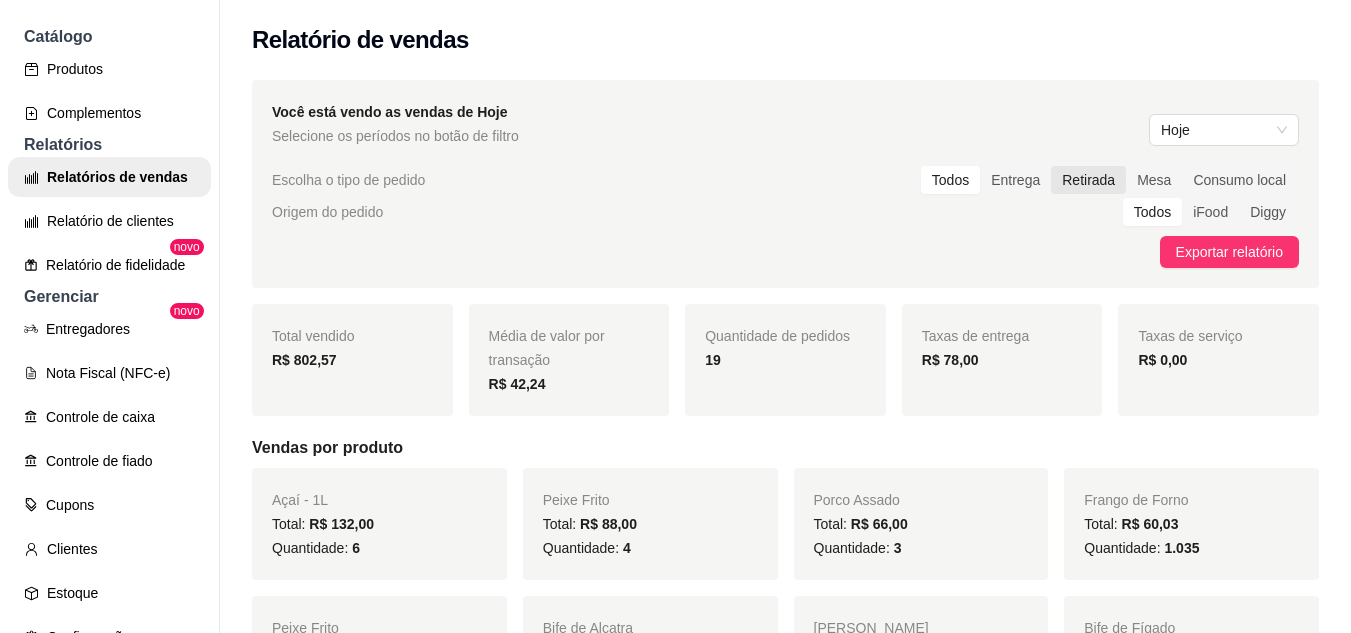 click on "Retirada" at bounding box center [1088, 180] 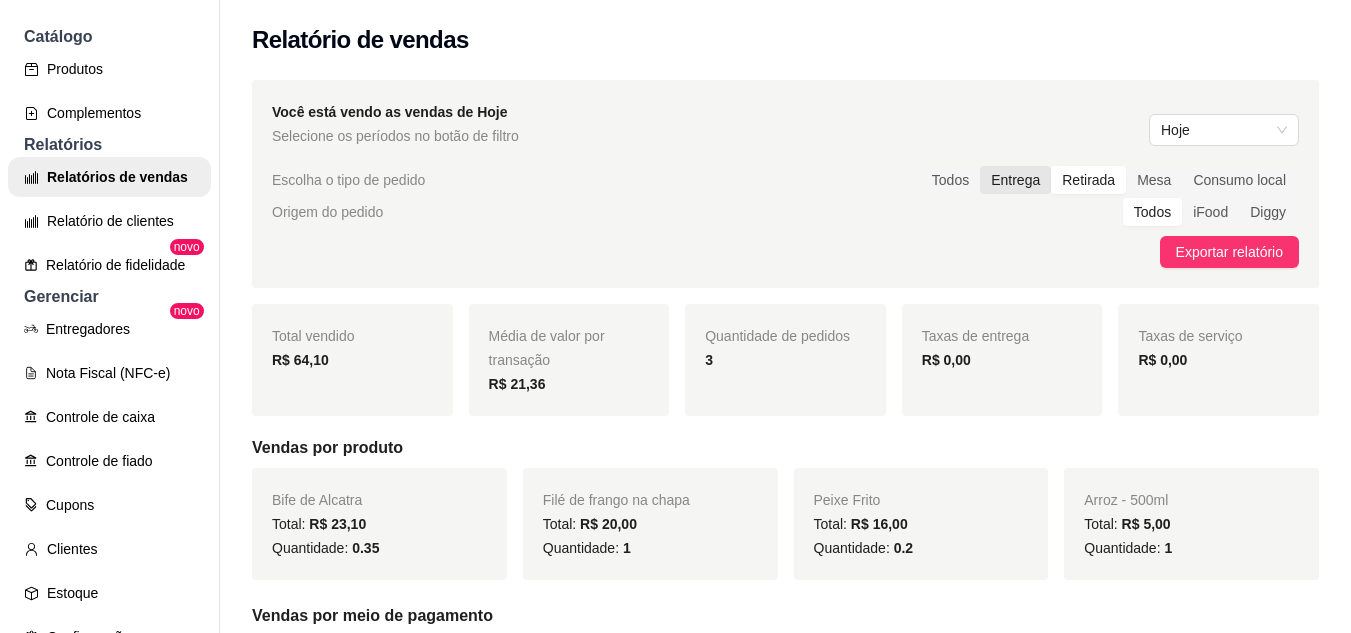 click on "Entrega" at bounding box center (1015, 180) 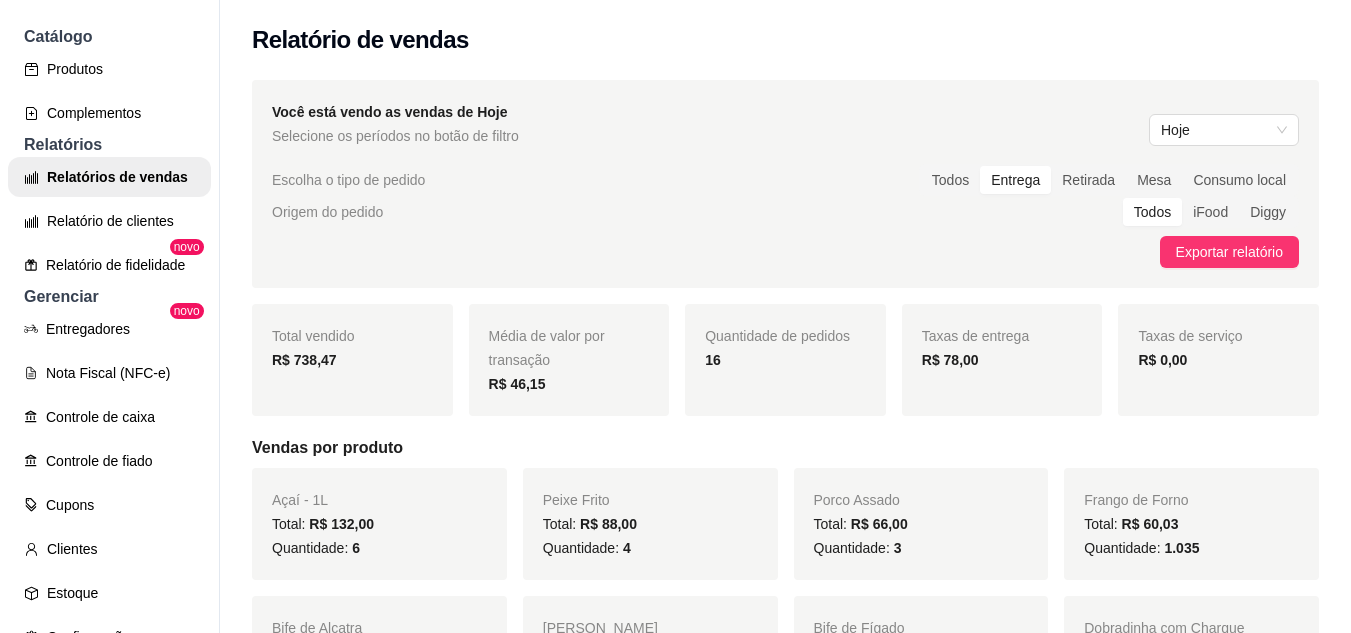 drag, startPoint x: 991, startPoint y: 15, endPoint x: 761, endPoint y: 89, distance: 241.61125 